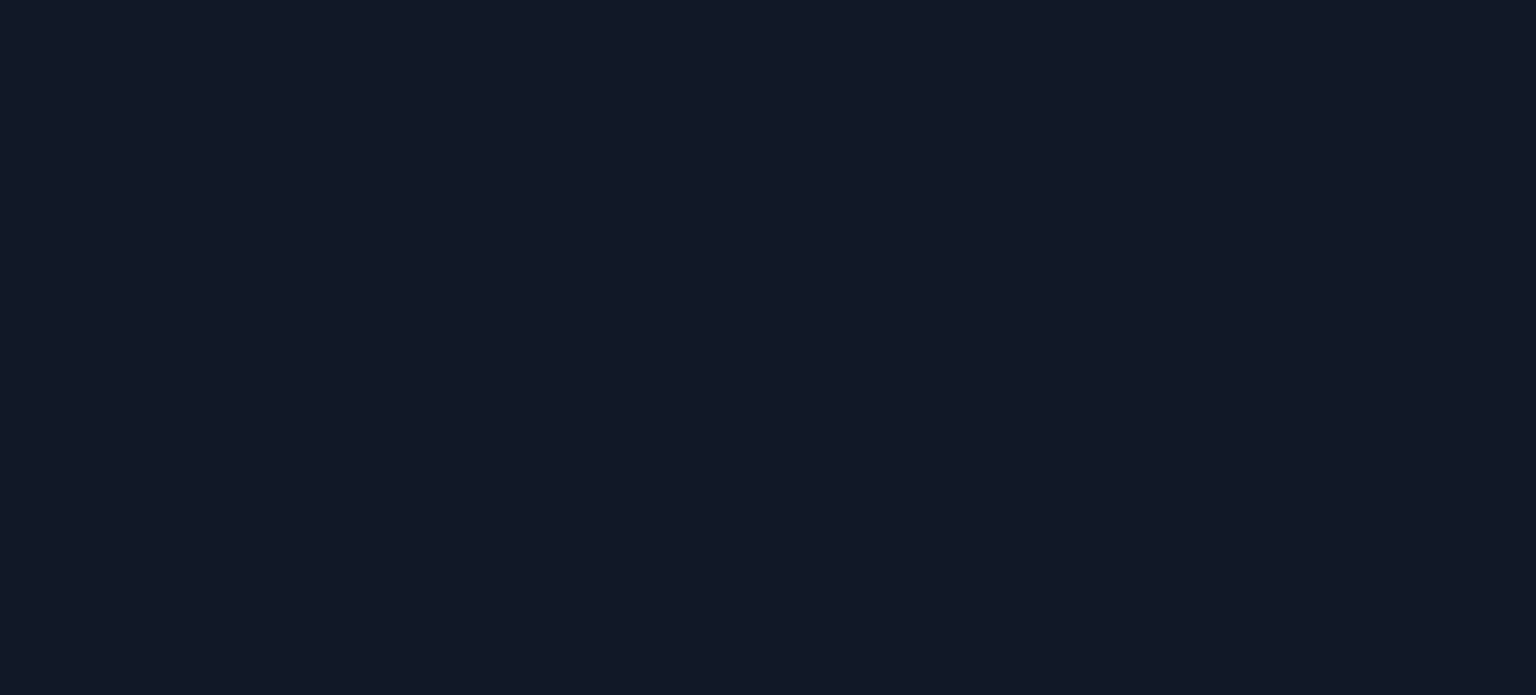 scroll, scrollTop: 0, scrollLeft: 0, axis: both 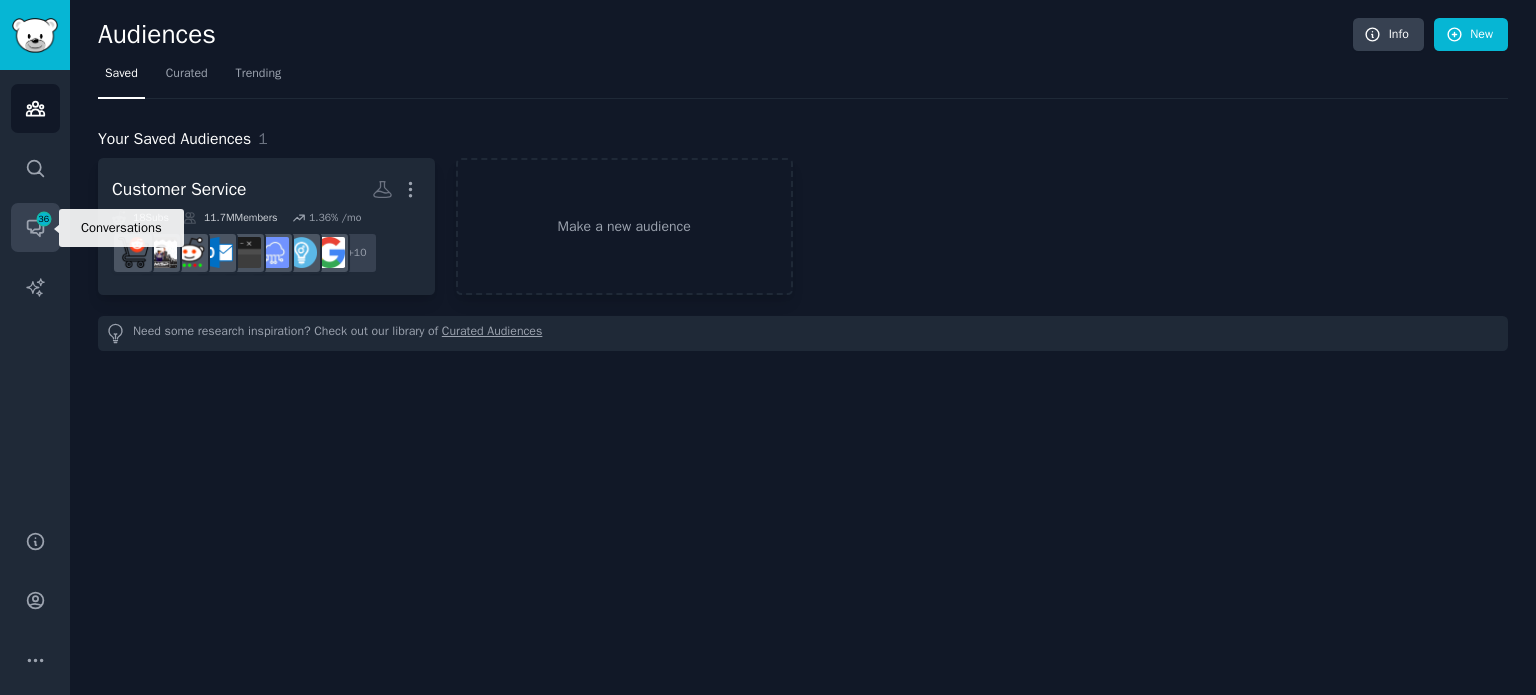 click on "Conversations 36" at bounding box center (35, 227) 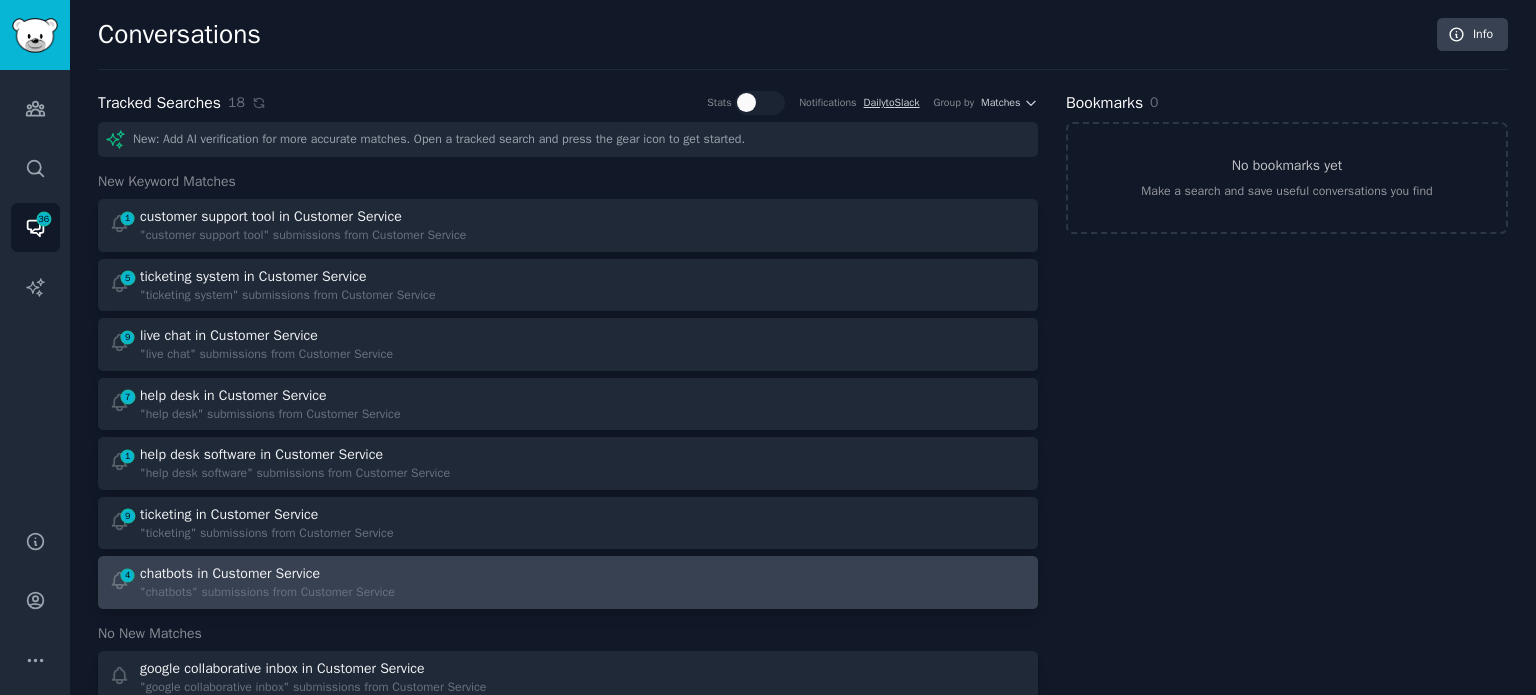 click on "chatbots in Customer Service" at bounding box center (230, 573) 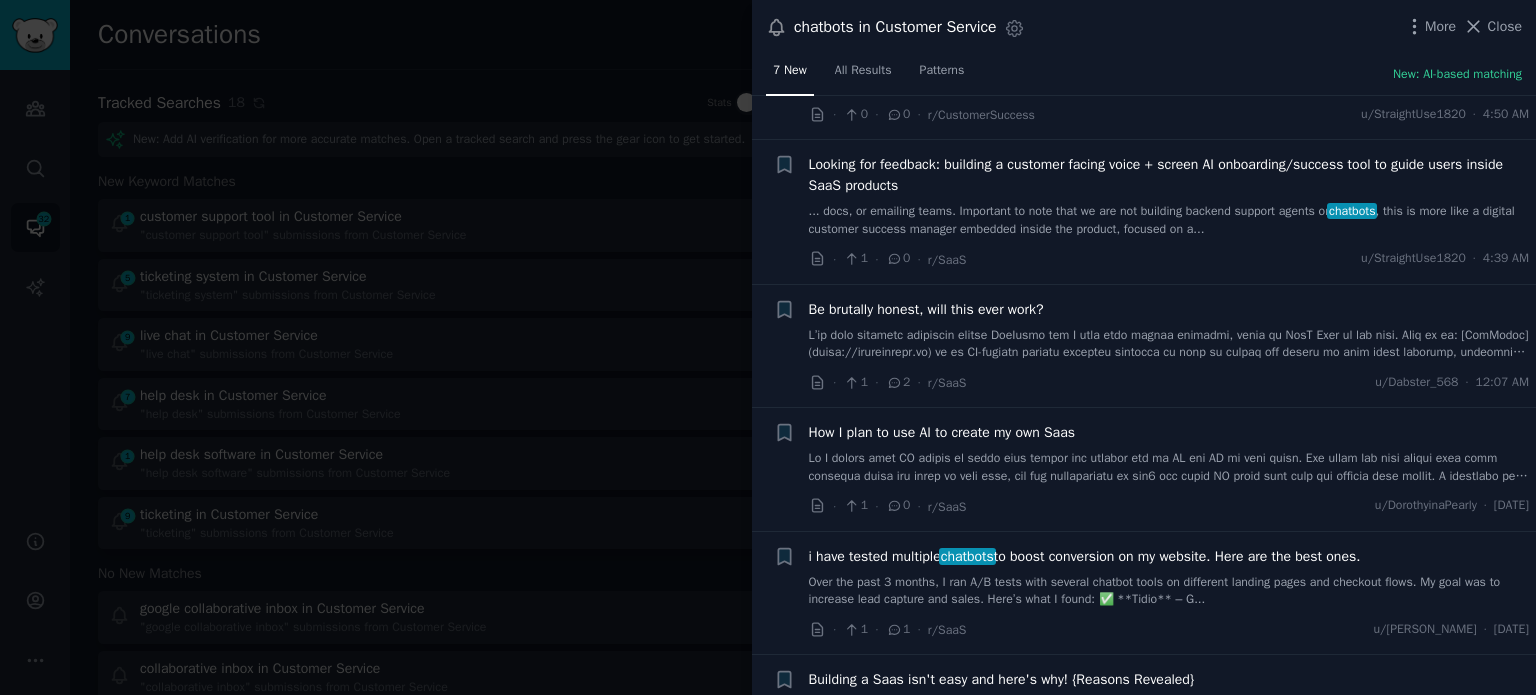 scroll, scrollTop: 256, scrollLeft: 0, axis: vertical 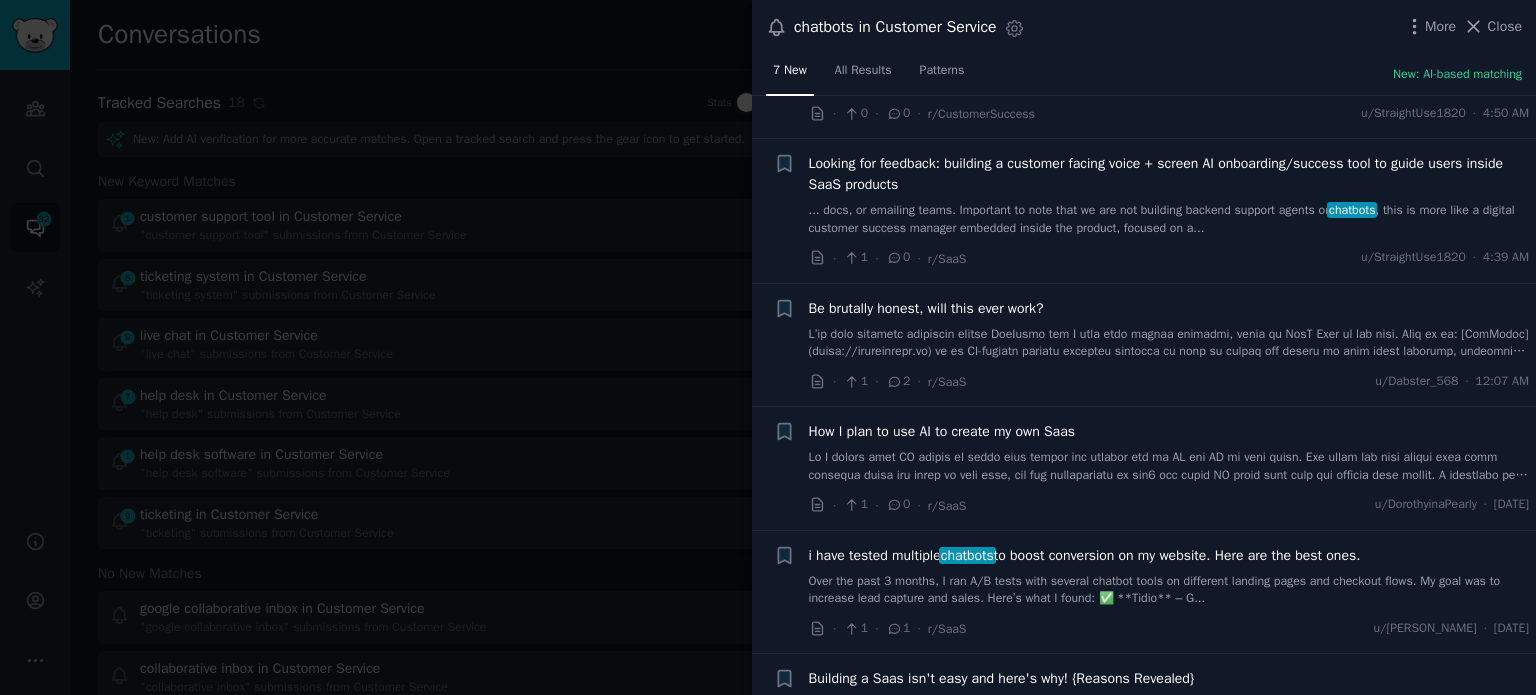 click on "Looking for feedback: building a customer facing voice + screen AI onboarding/success tool to guide users inside SaaS products" at bounding box center [1169, 174] 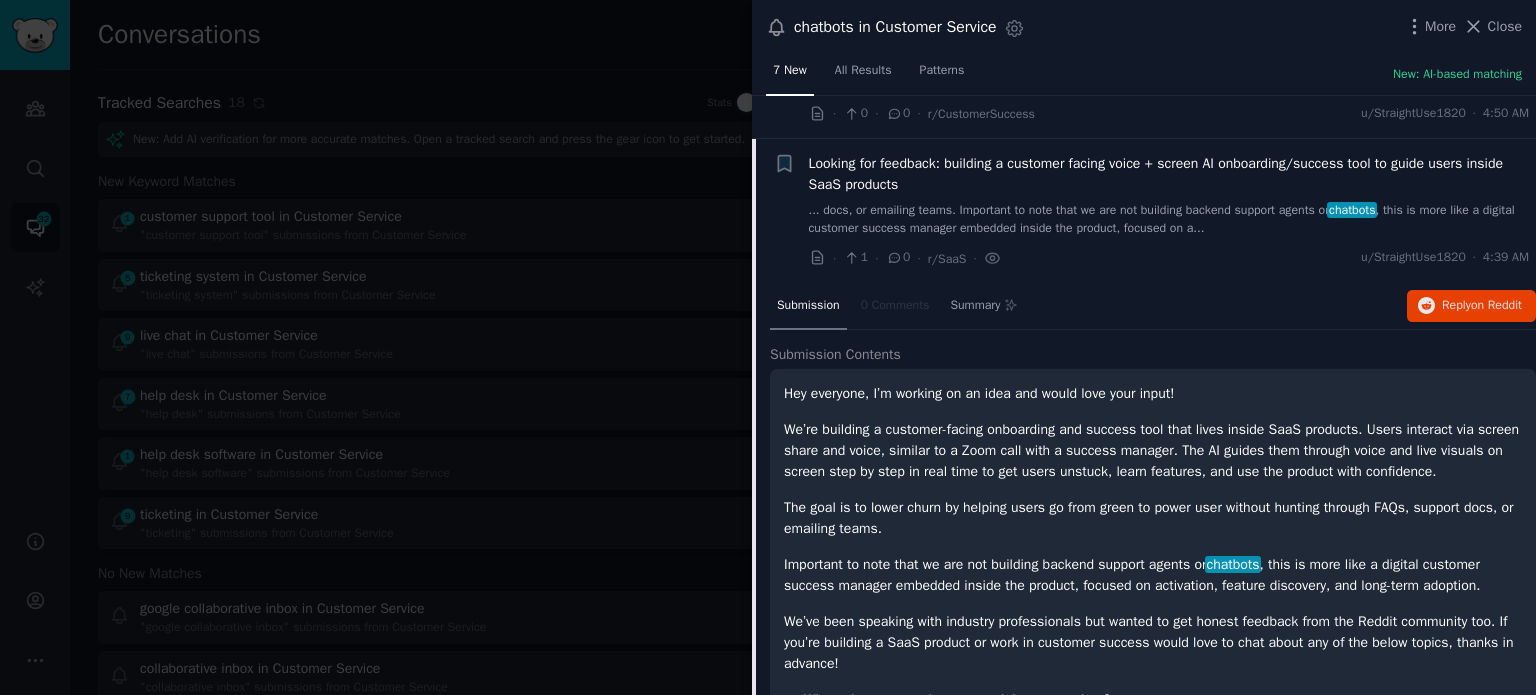 scroll, scrollTop: 299, scrollLeft: 0, axis: vertical 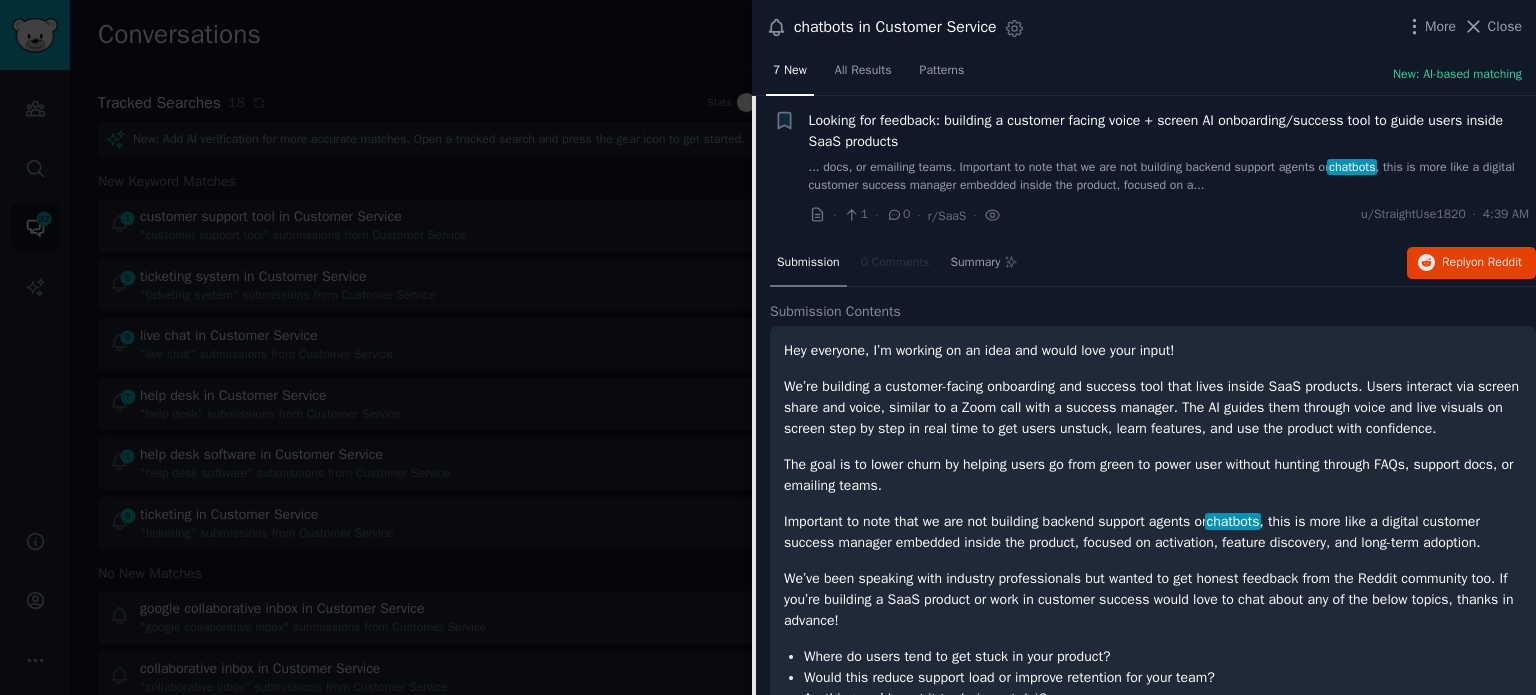 click on "... docs, or emailing teams.
Important to note that we are not building backend support agents or  chatbots , this is more like a digital customer success manager embedded inside the product, focused on a..." at bounding box center [1169, 176] 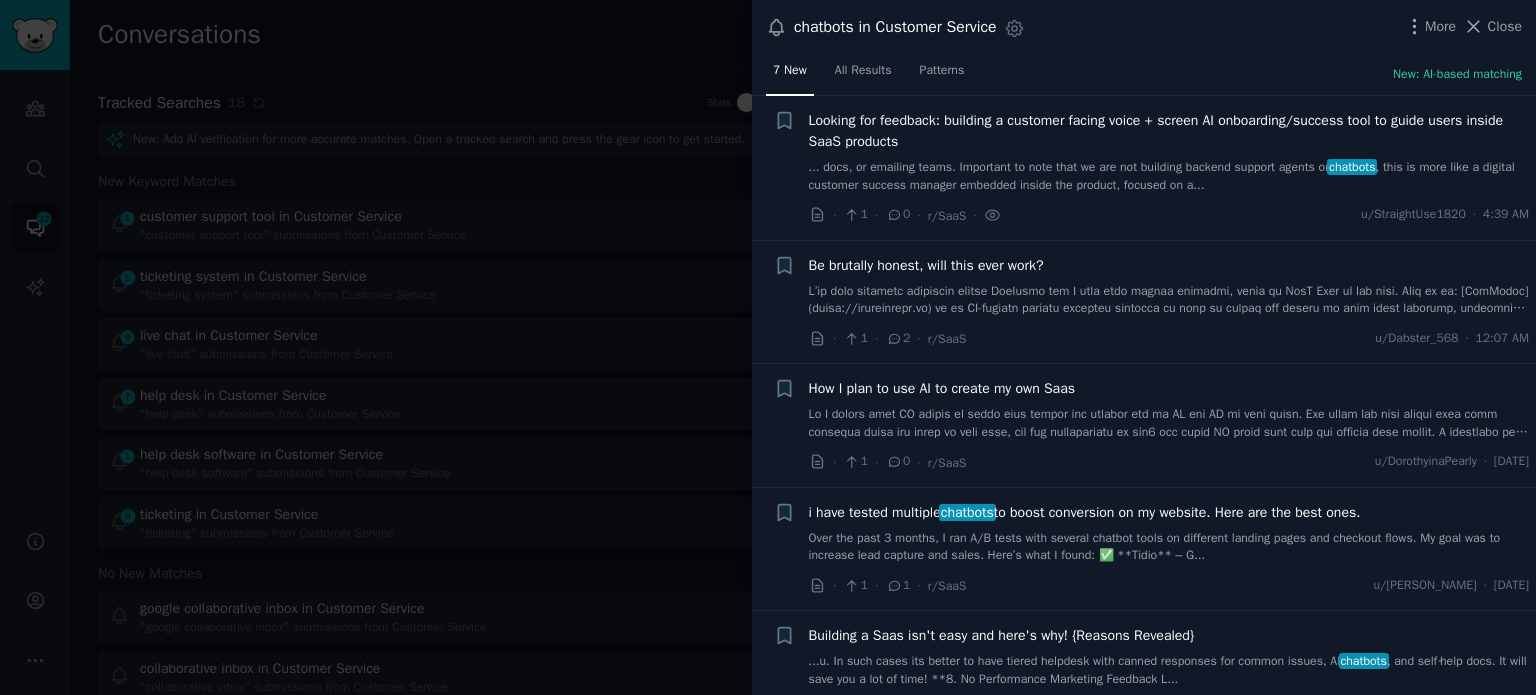 scroll, scrollTop: 335, scrollLeft: 0, axis: vertical 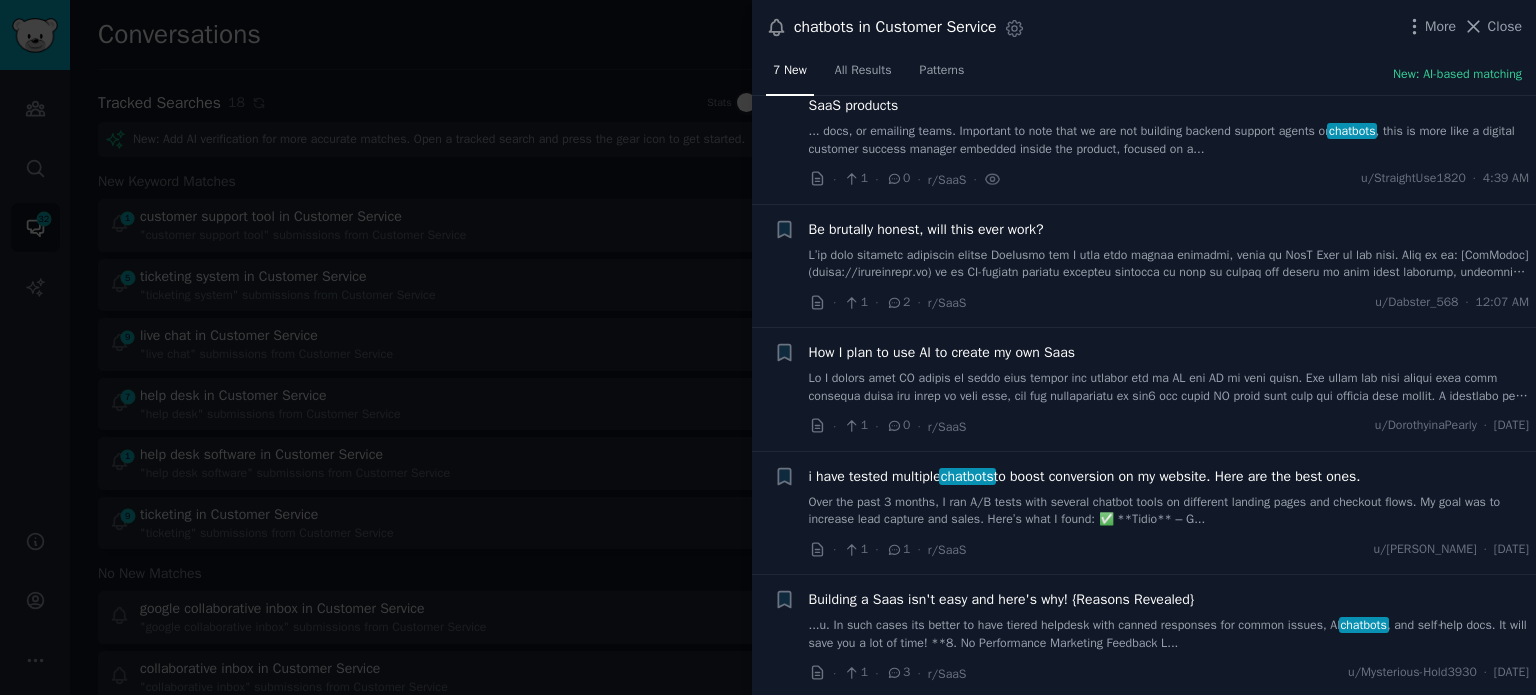 click on "Over the past 3 months, I ran A/B tests with several chatbot tools on different landing pages and checkout flows. My goal was to increase lead capture and sales.
Here’s what I found:
✅ **Tidio** – G..." at bounding box center (1169, 511) 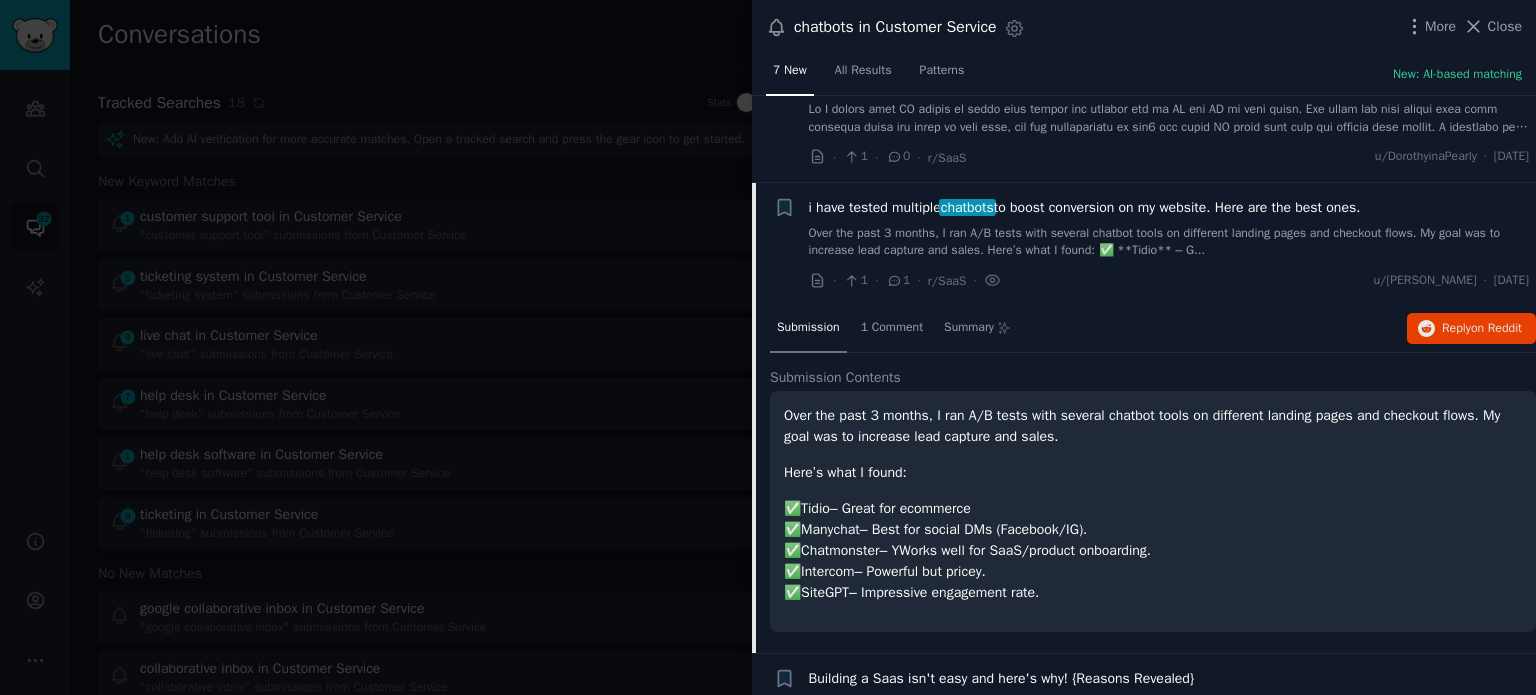 scroll, scrollTop: 682, scrollLeft: 0, axis: vertical 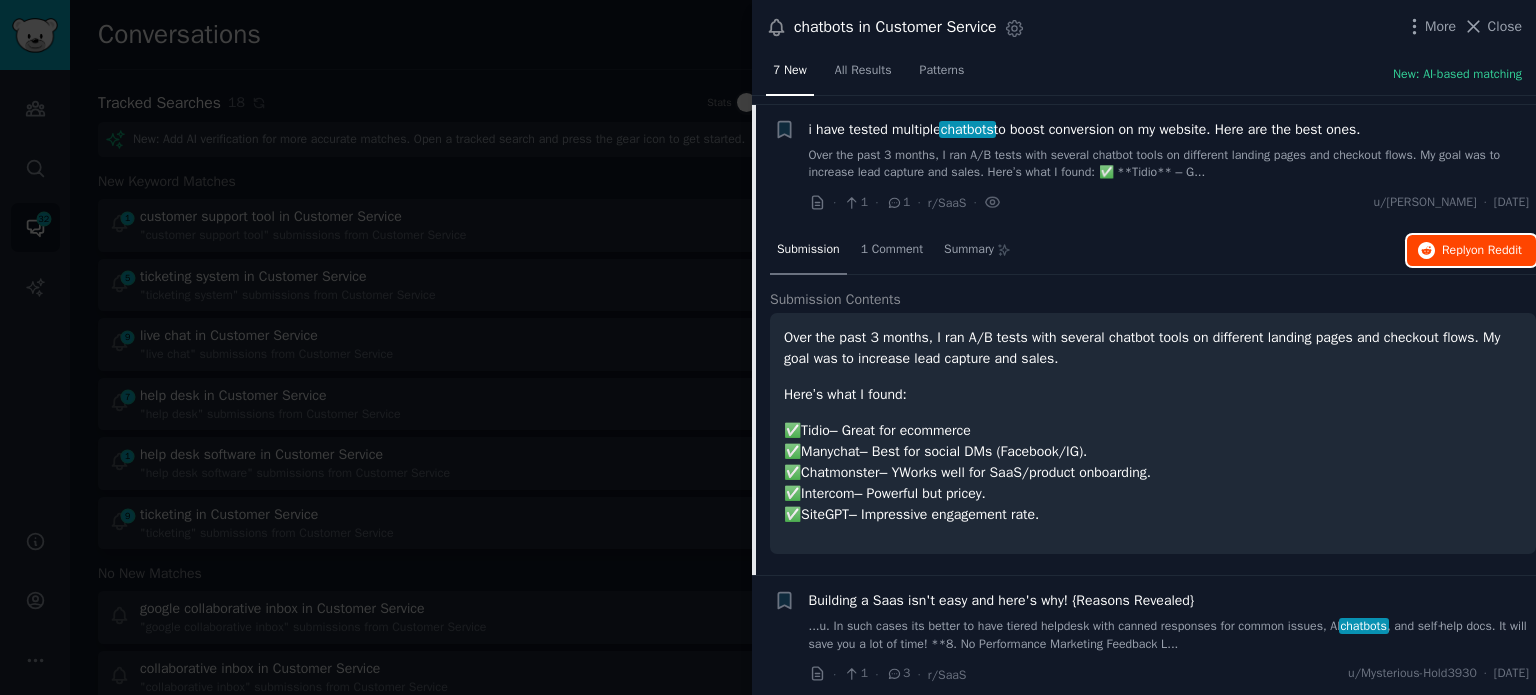 click on "Reply  on Reddit" at bounding box center [1471, 251] 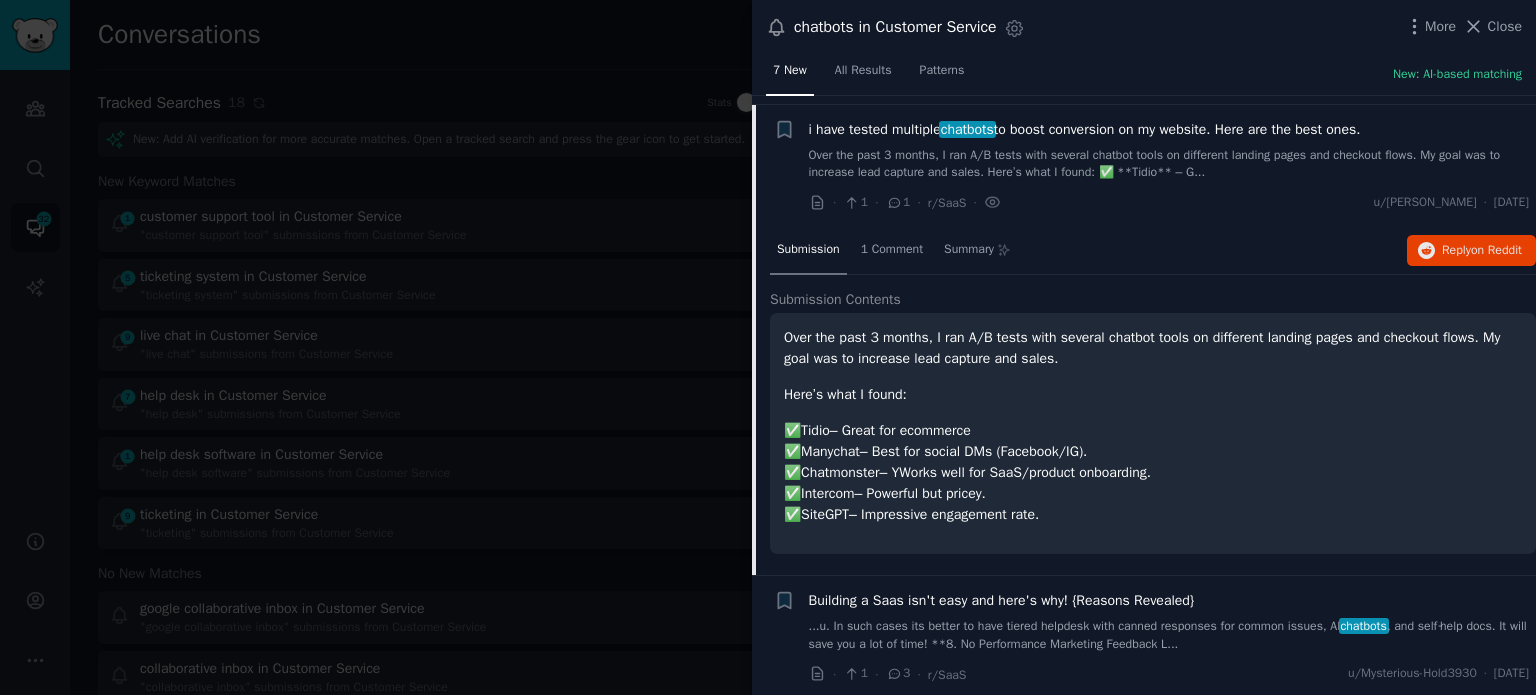 click at bounding box center (768, 347) 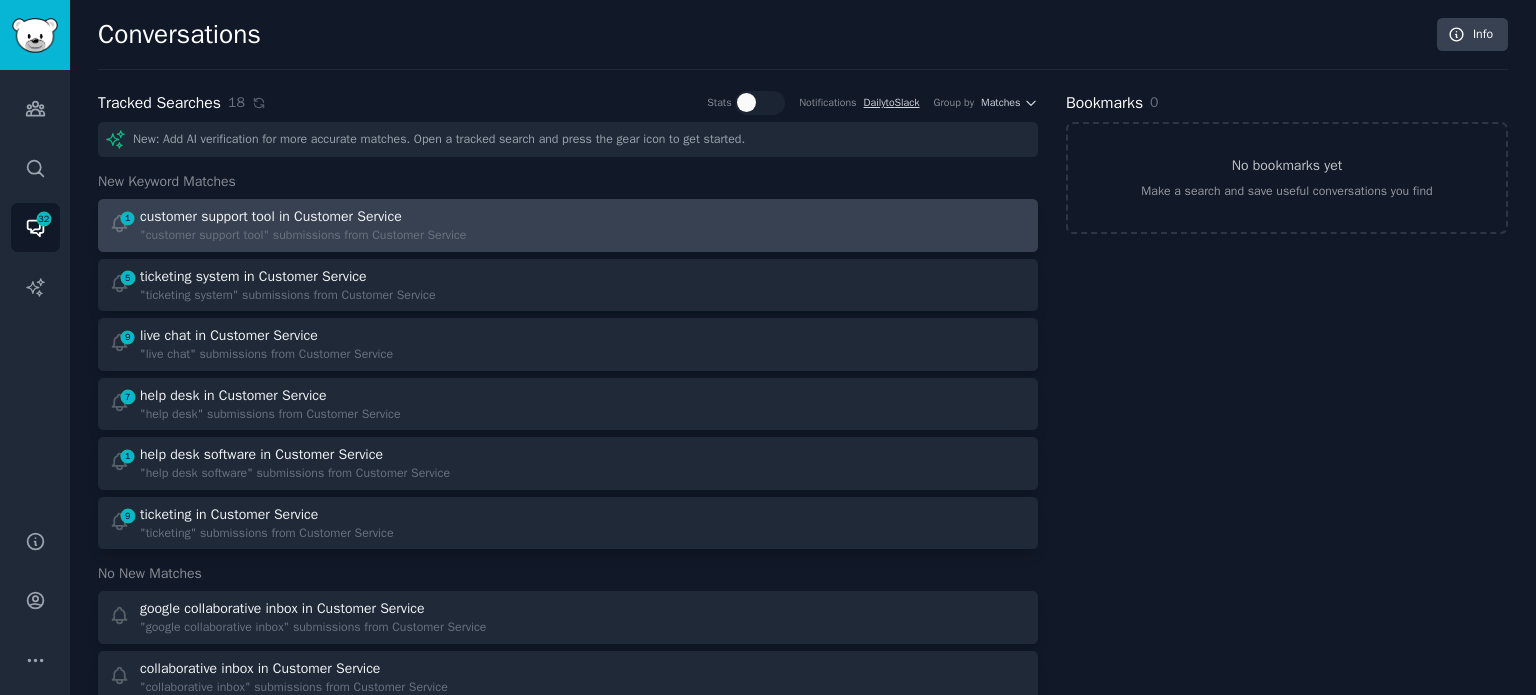 click on "customer support tool in Customer Service" at bounding box center (271, 216) 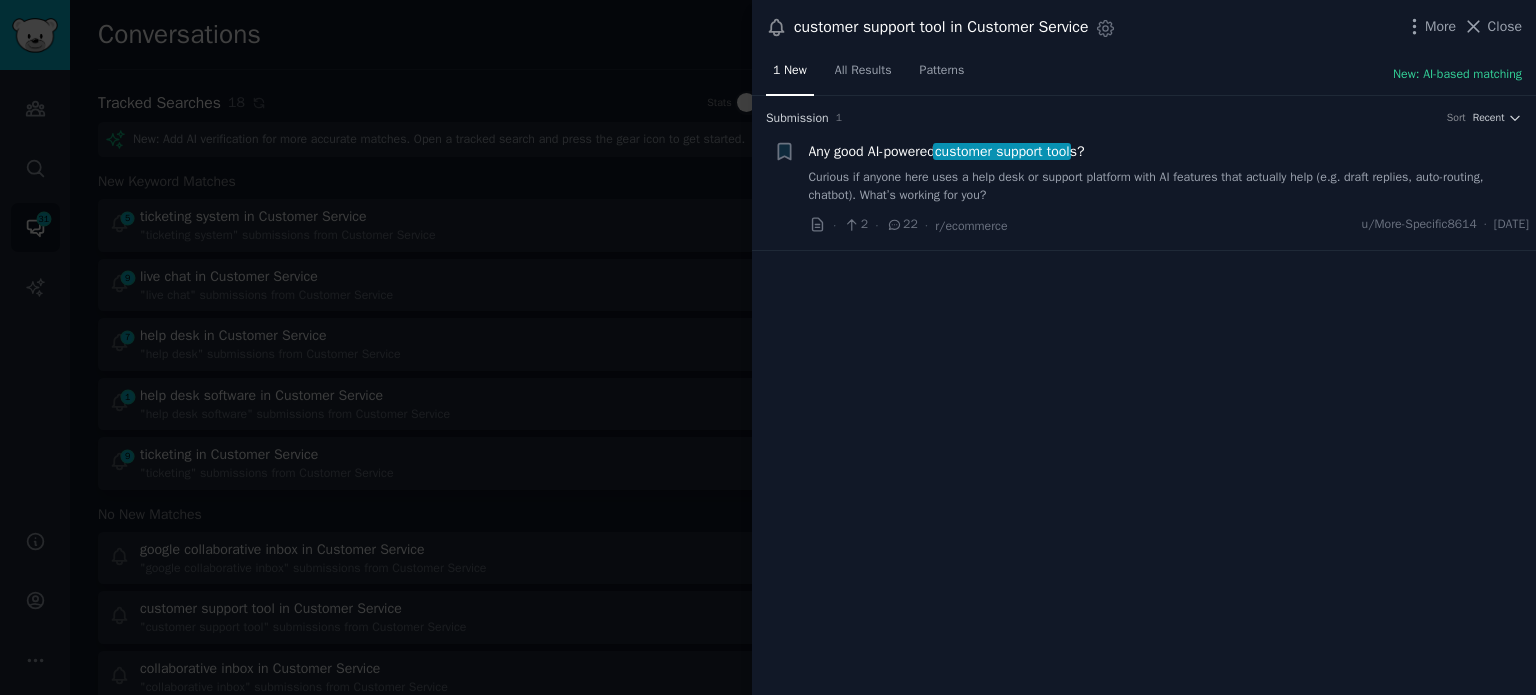 click on "Curious if anyone here uses a help desk or support platform with AI features that actually help (e.g. draft replies, auto-routing, chatbot). What’s working for you?" at bounding box center [1169, 186] 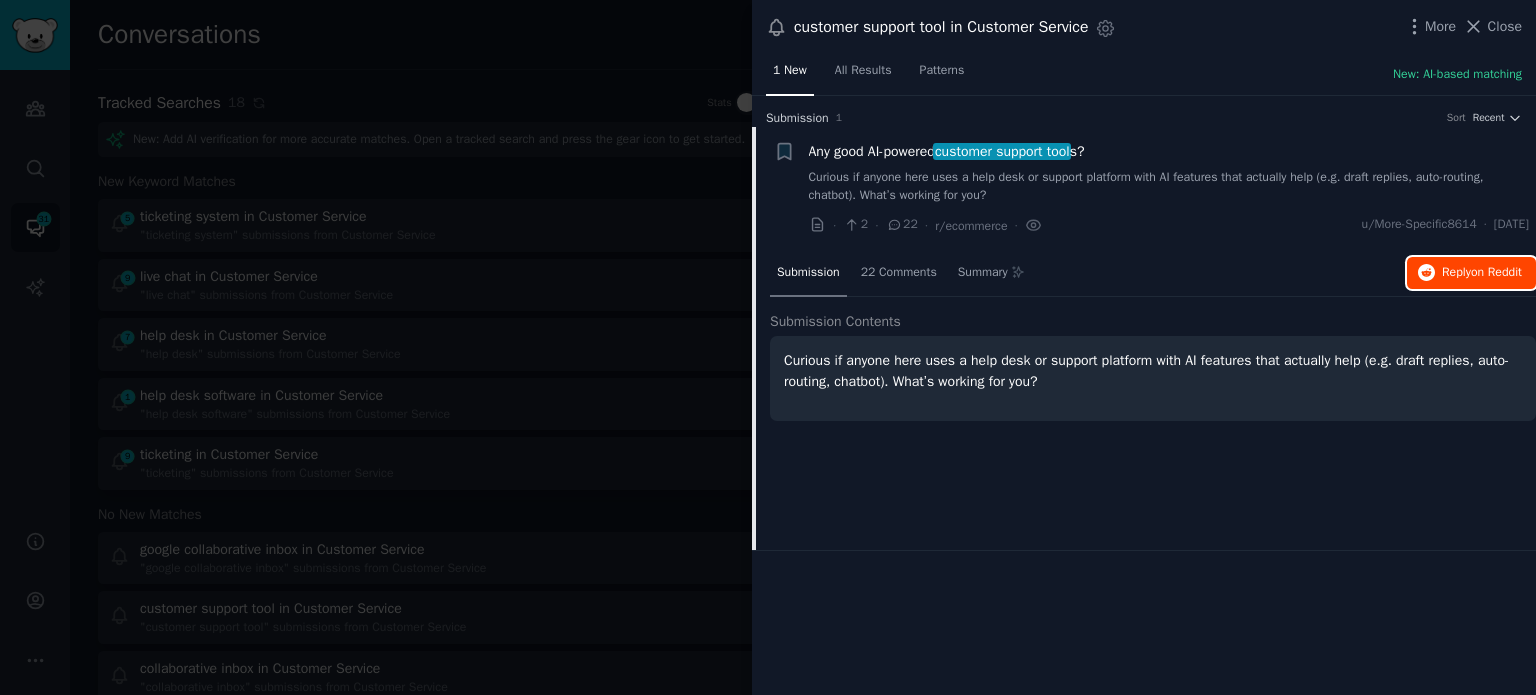 click on "on Reddit" at bounding box center [1496, 272] 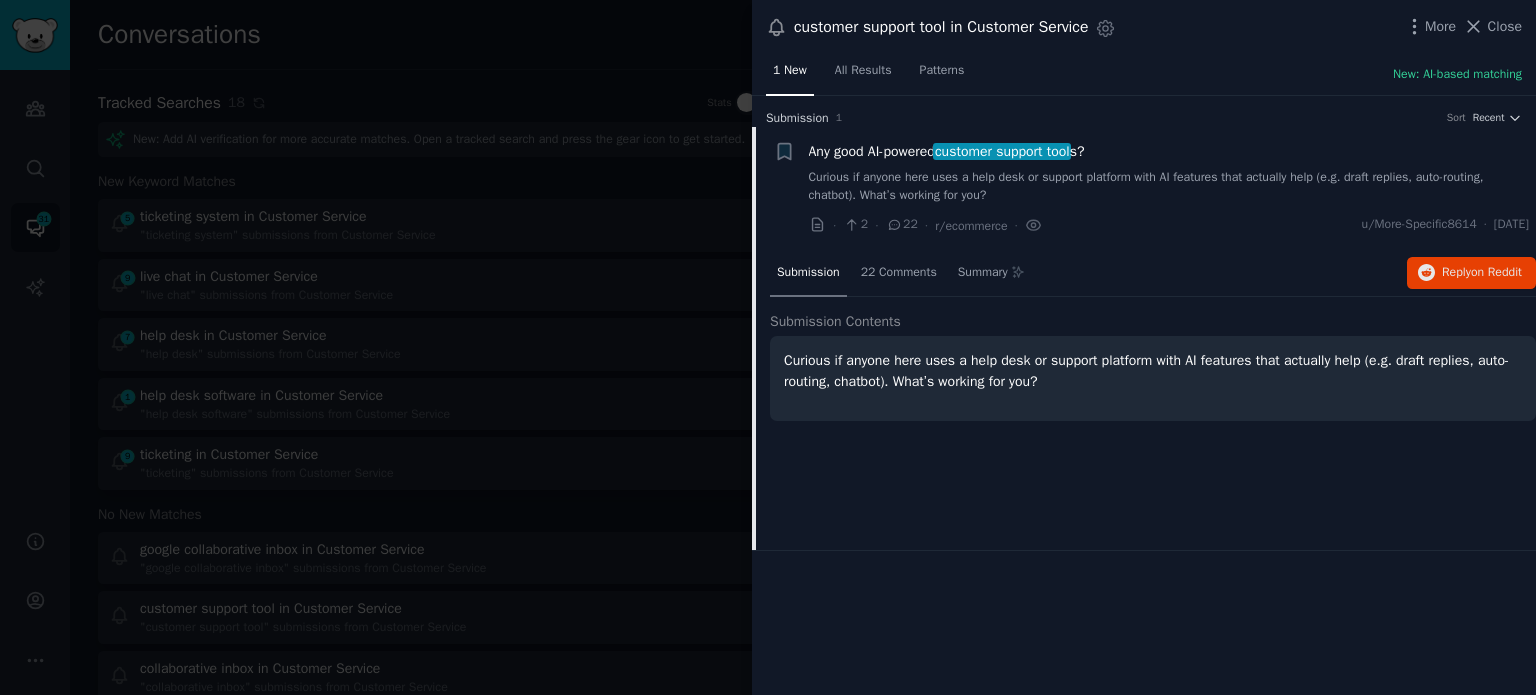 click at bounding box center (768, 347) 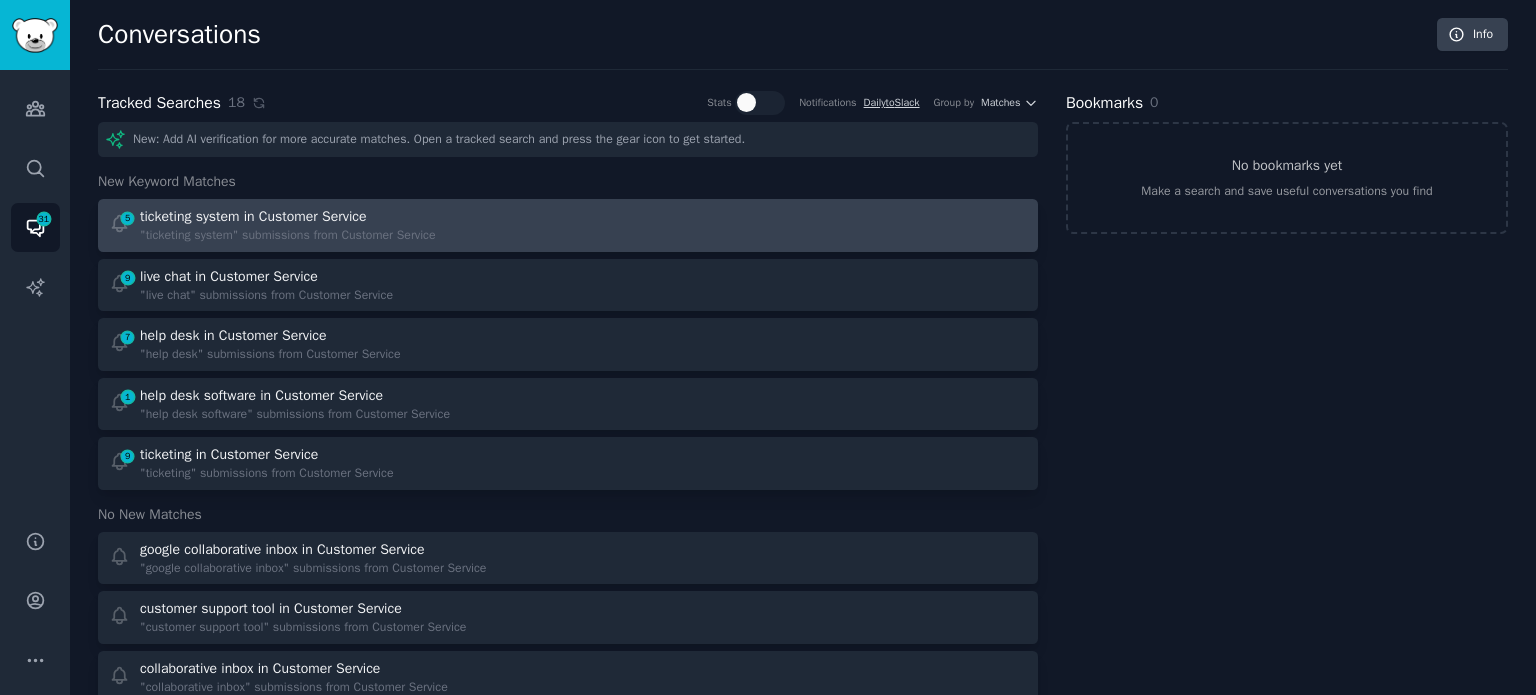 click on ""ticketing system" submissions from Customer Service" at bounding box center (288, 236) 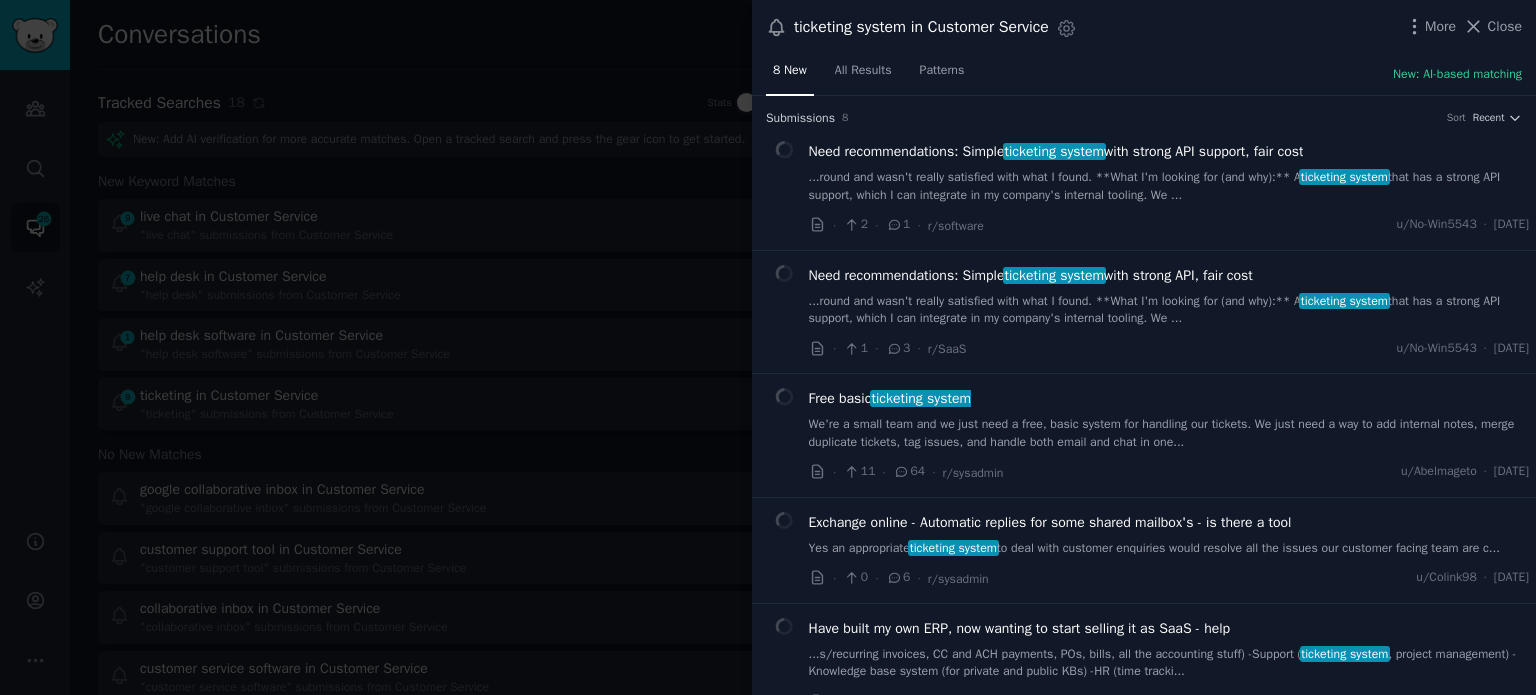 click on "...round and wasn't really satisfied with what I found.
**What I'm looking for (and why):** A  ticketing system  that has a strong API support, which I can integrate in my company's internal tooling.
We ..." at bounding box center (1169, 186) 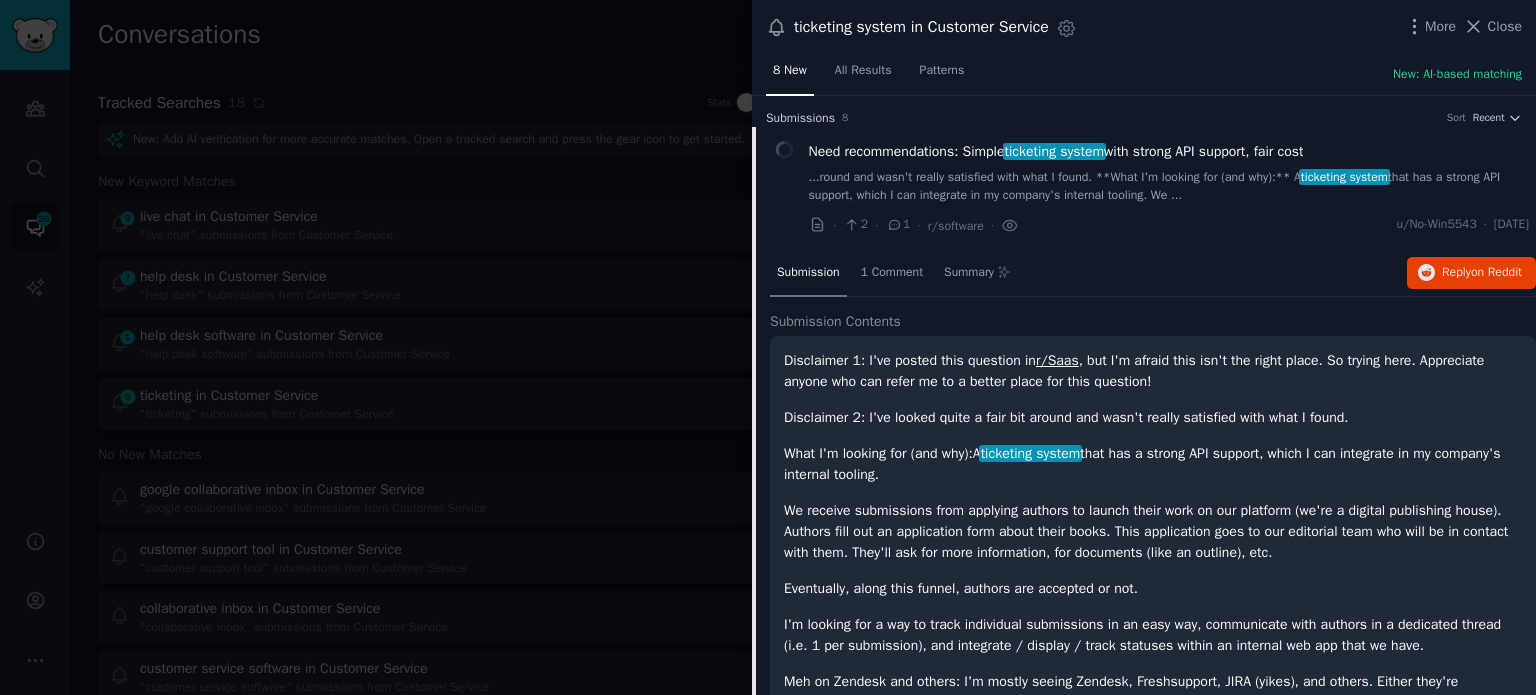 scroll, scrollTop: 31, scrollLeft: 0, axis: vertical 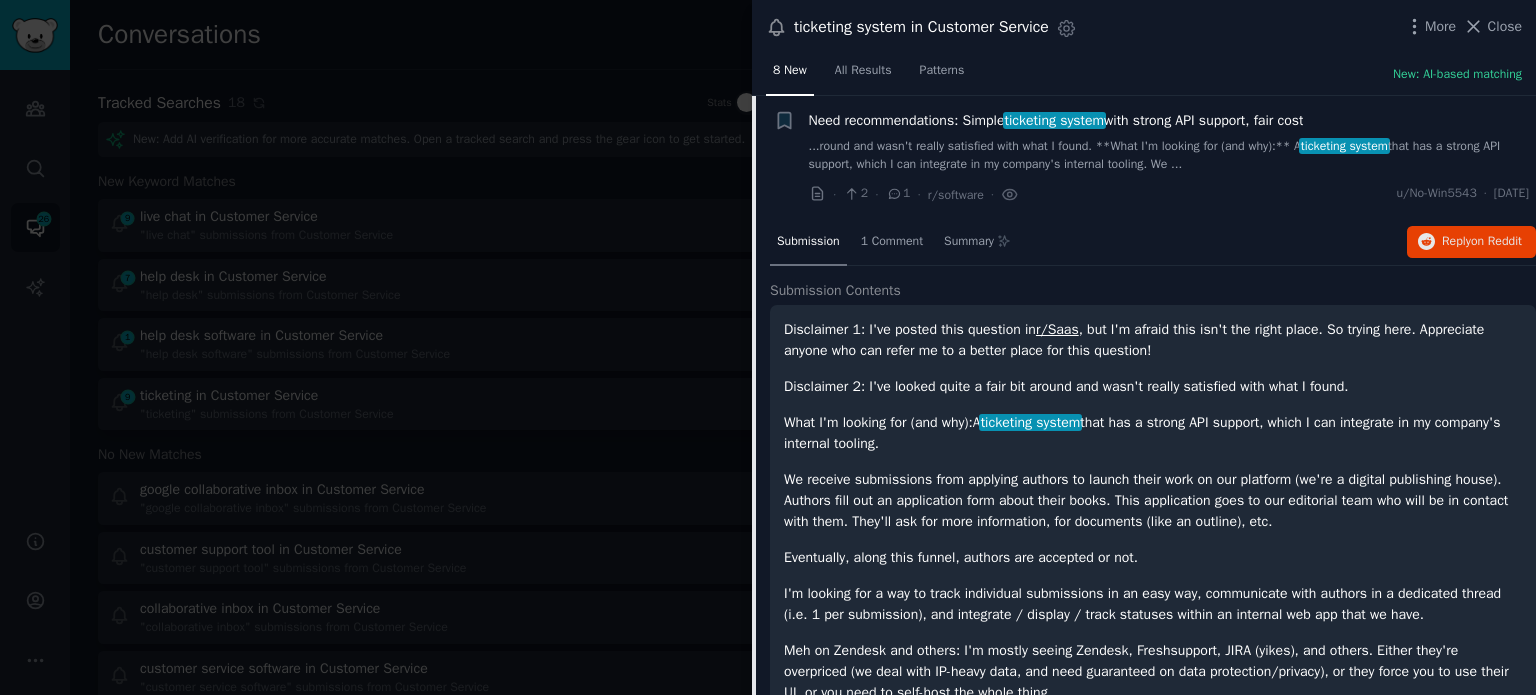 click on "Submission 1 Comment Summary Reply  on Reddit" 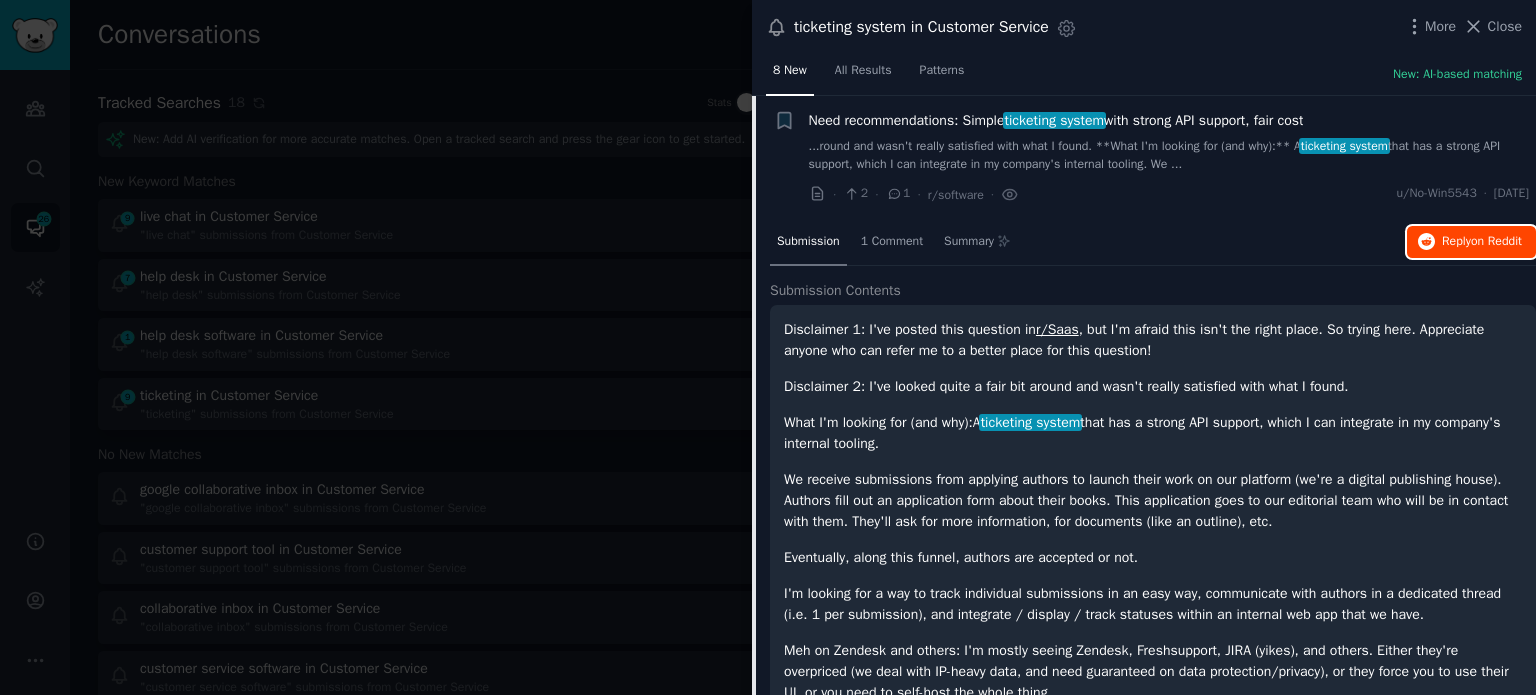 click on "Reply  on Reddit" at bounding box center [1471, 242] 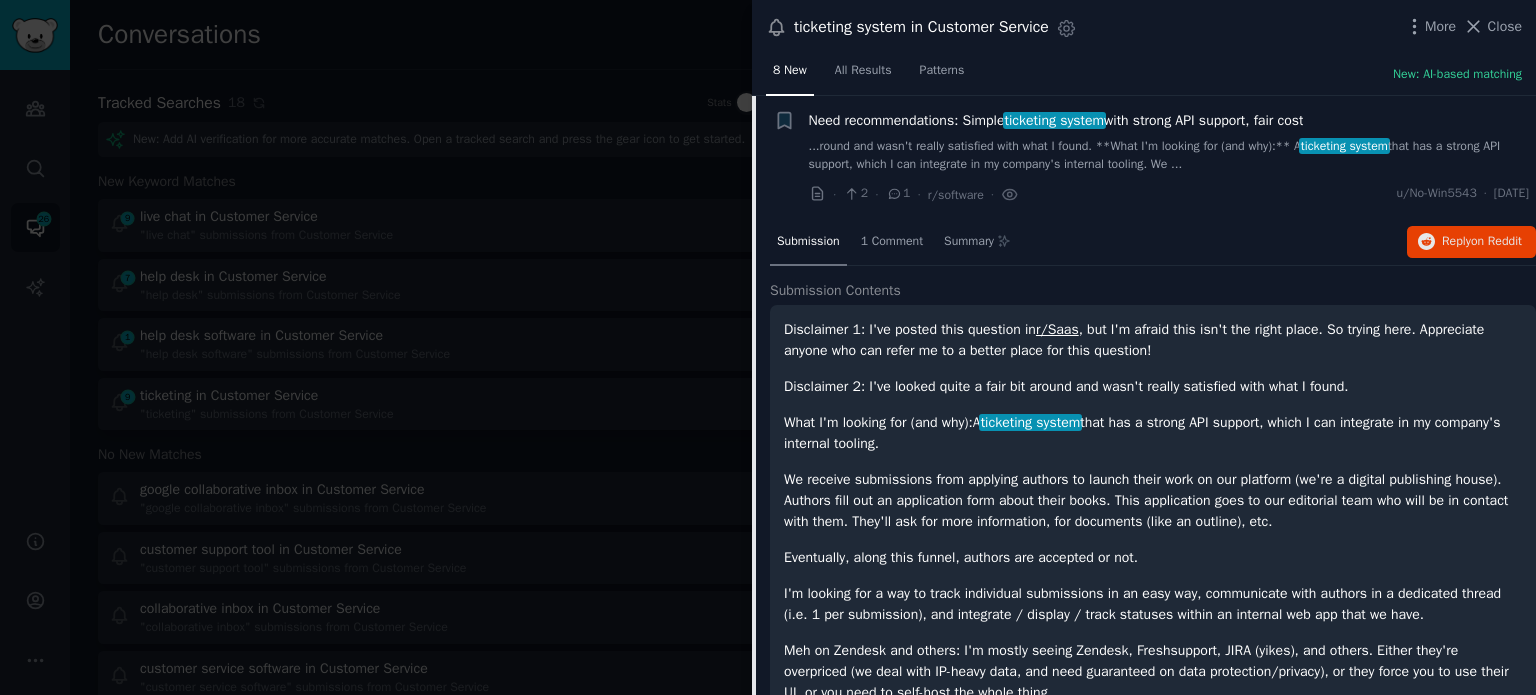 click on "...round and wasn't really satisfied with what I found.
**What I'm looking for (and why):** A  ticketing system  that has a strong API support, which I can integrate in my company's internal tooling.
We ..." at bounding box center [1169, 155] 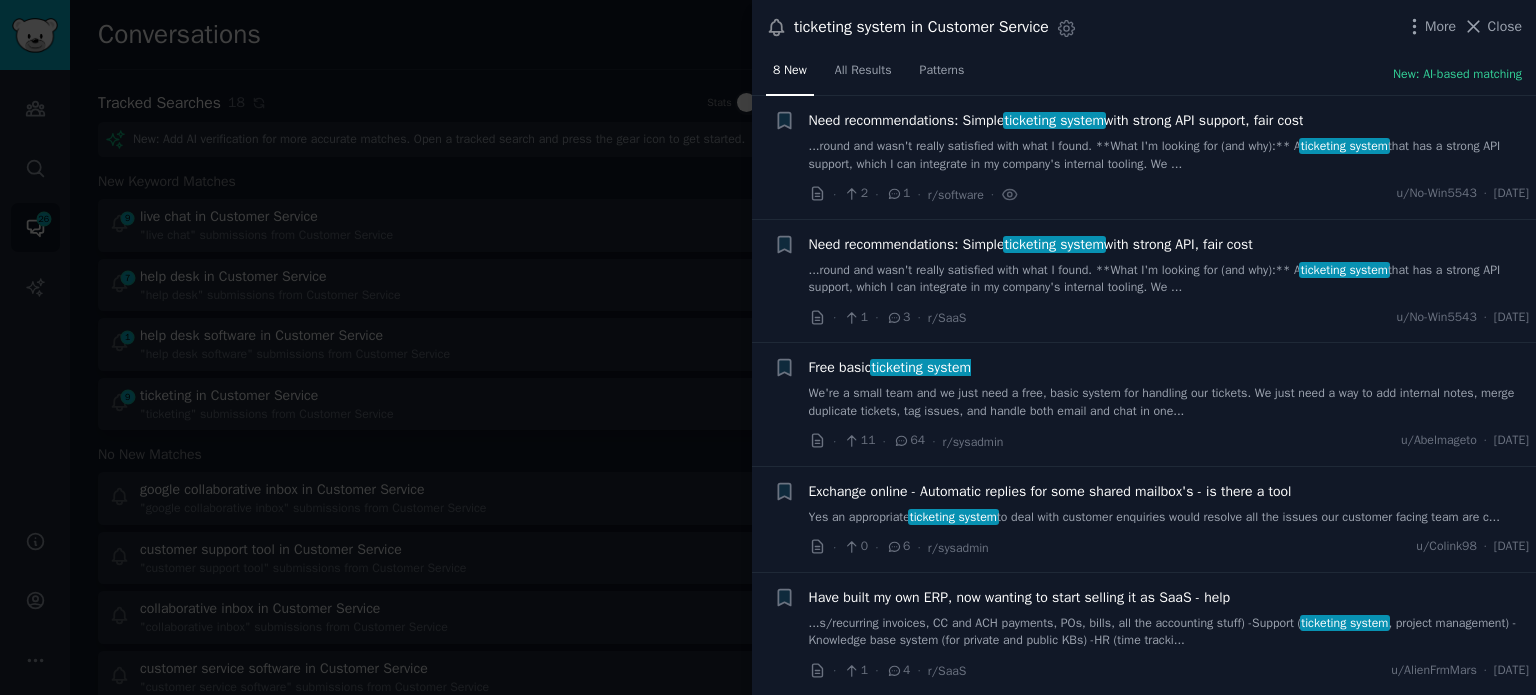 click on "...round and wasn't really satisfied with what I found.
**What I'm looking for (and why):** A  ticketing system  that has a strong API support, which I can integrate in my company's internal tooling.
We ..." at bounding box center (1169, 279) 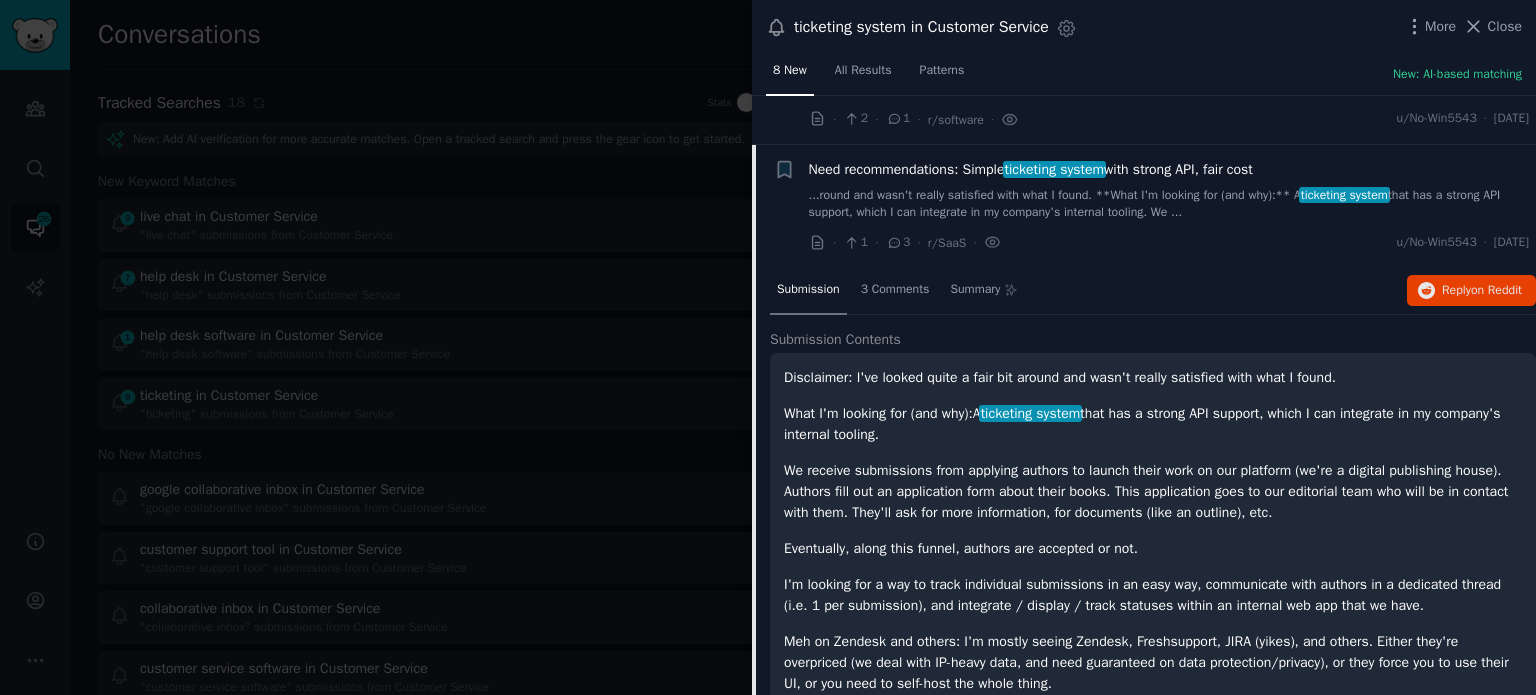 scroll, scrollTop: 155, scrollLeft: 0, axis: vertical 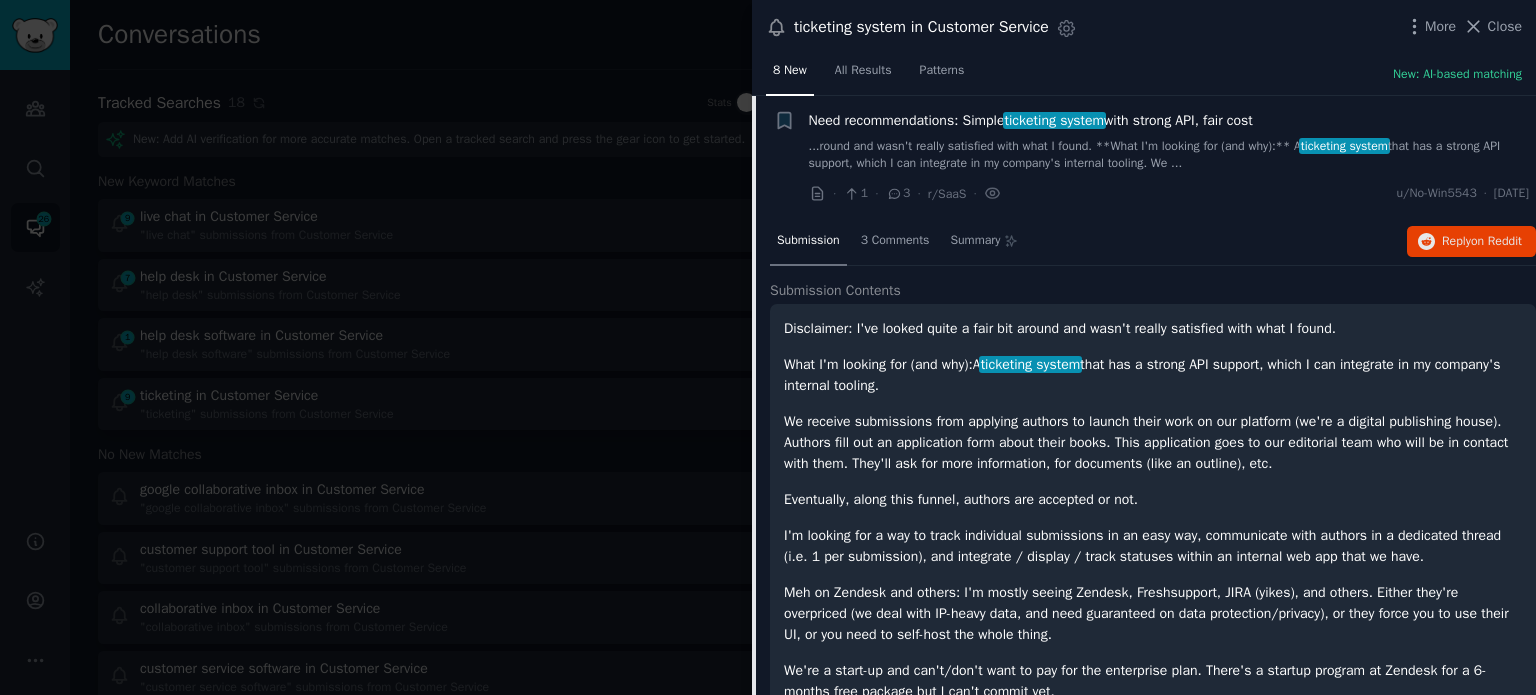 click on "Submission Contents" at bounding box center (1153, 290) 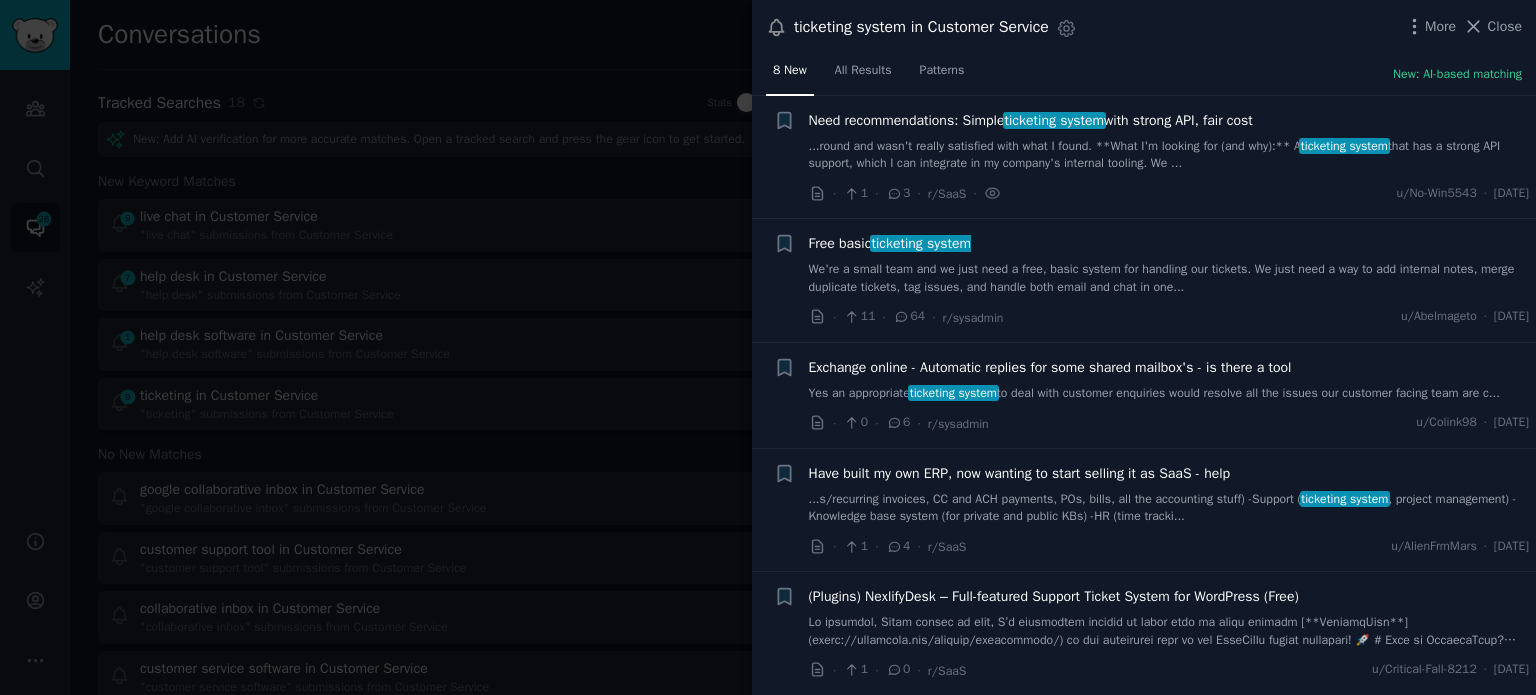 click on "We're a small team and we just need a free, basic system for handling our tickets. We just need a way to add internal notes, merge duplicate tickets, tag issues, and handle both email and chat in one..." at bounding box center [1169, 278] 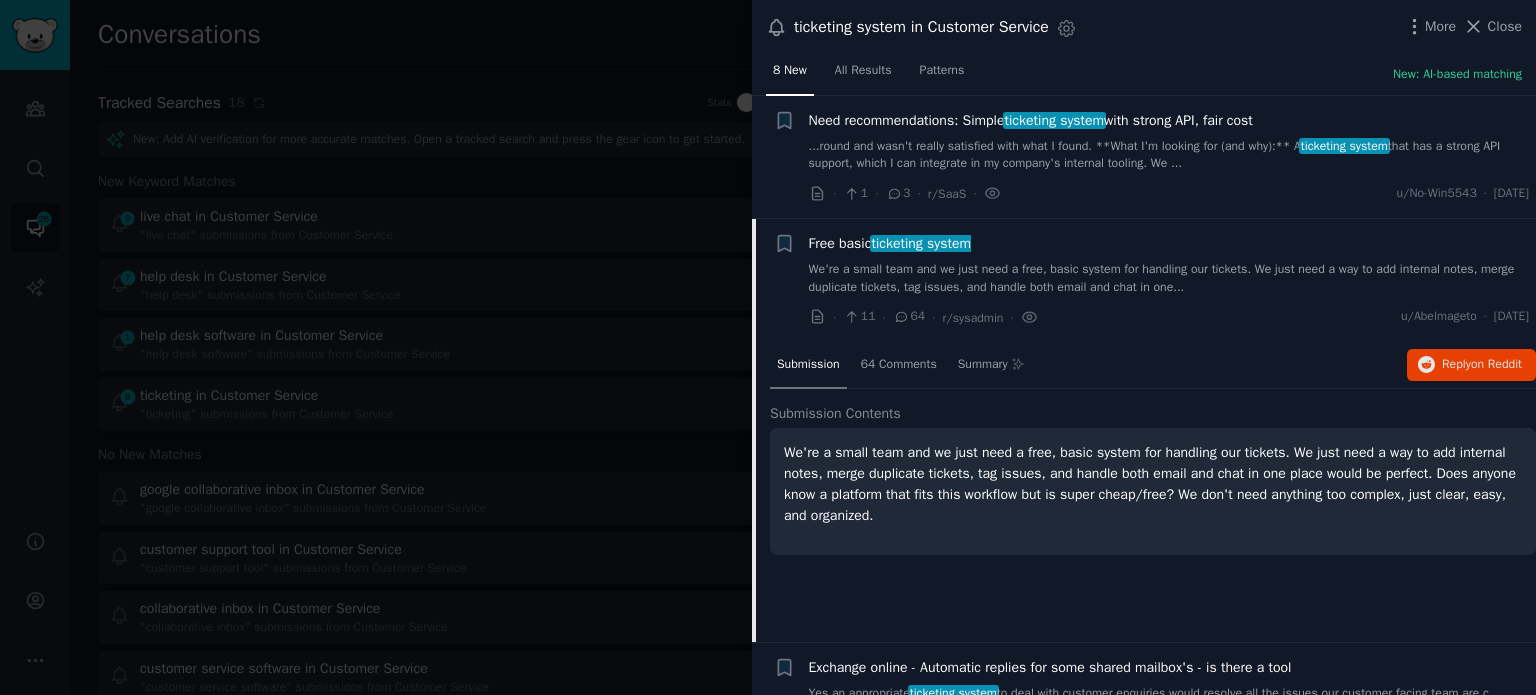 scroll, scrollTop: 278, scrollLeft: 0, axis: vertical 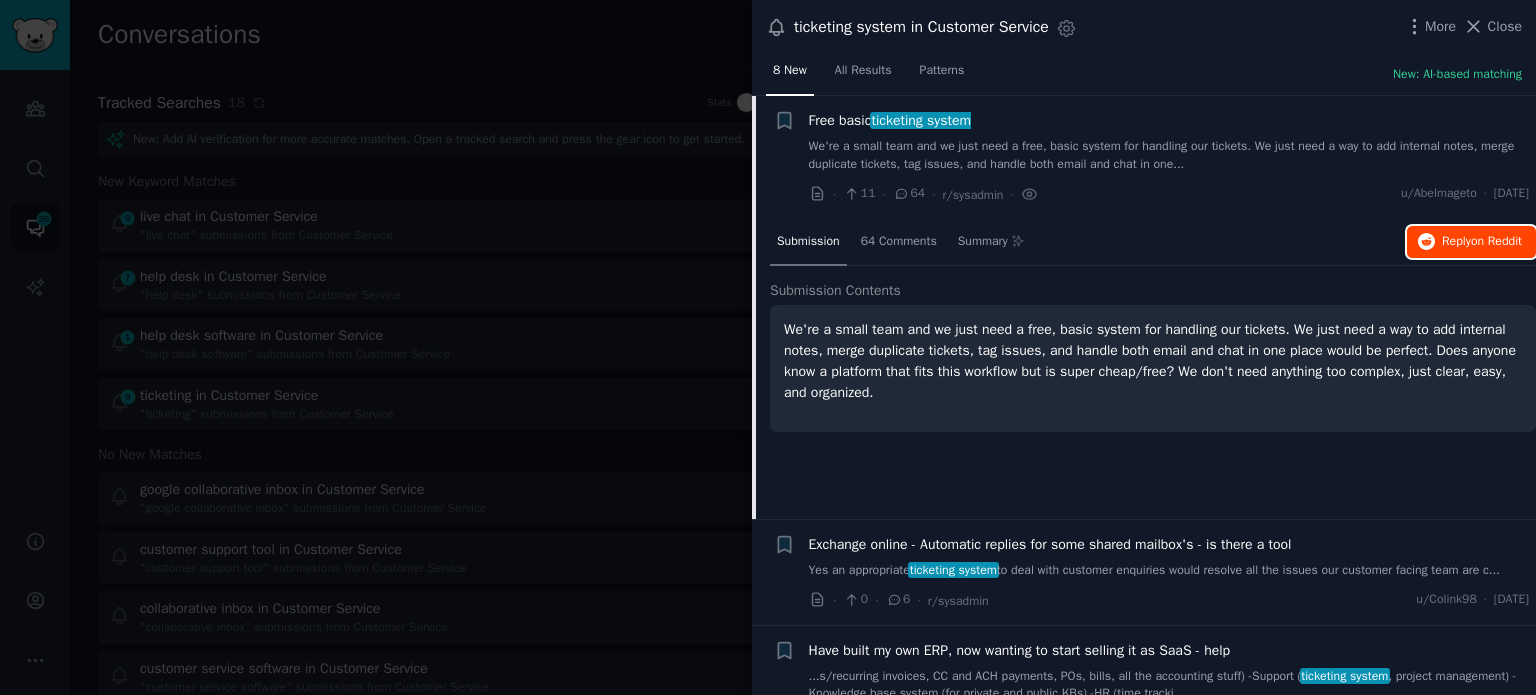 click on "on Reddit" at bounding box center [1496, 241] 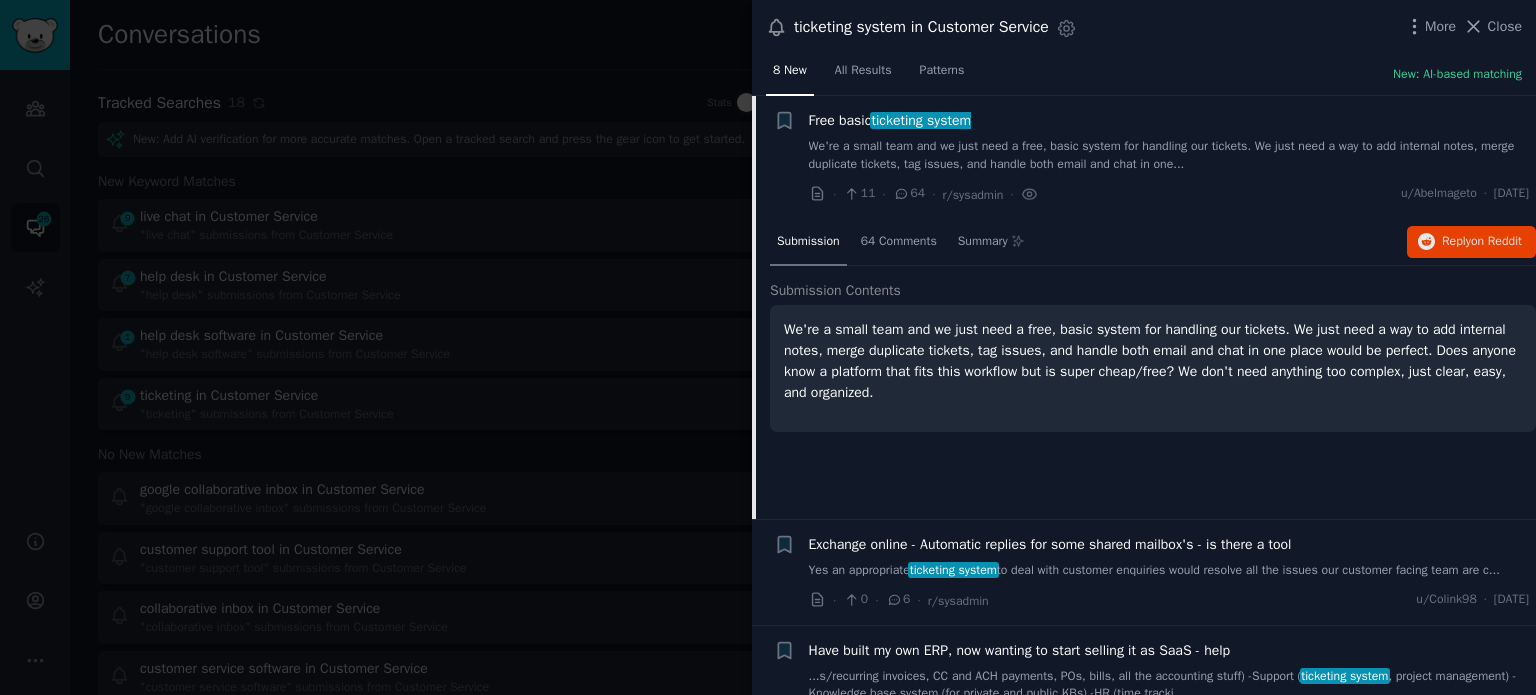 click on "We're a small team and we just need a free, basic system for handling our tickets. We just need a way to add internal notes, merge duplicate tickets, tag issues, and handle both email and chat in one..." at bounding box center (1169, 155) 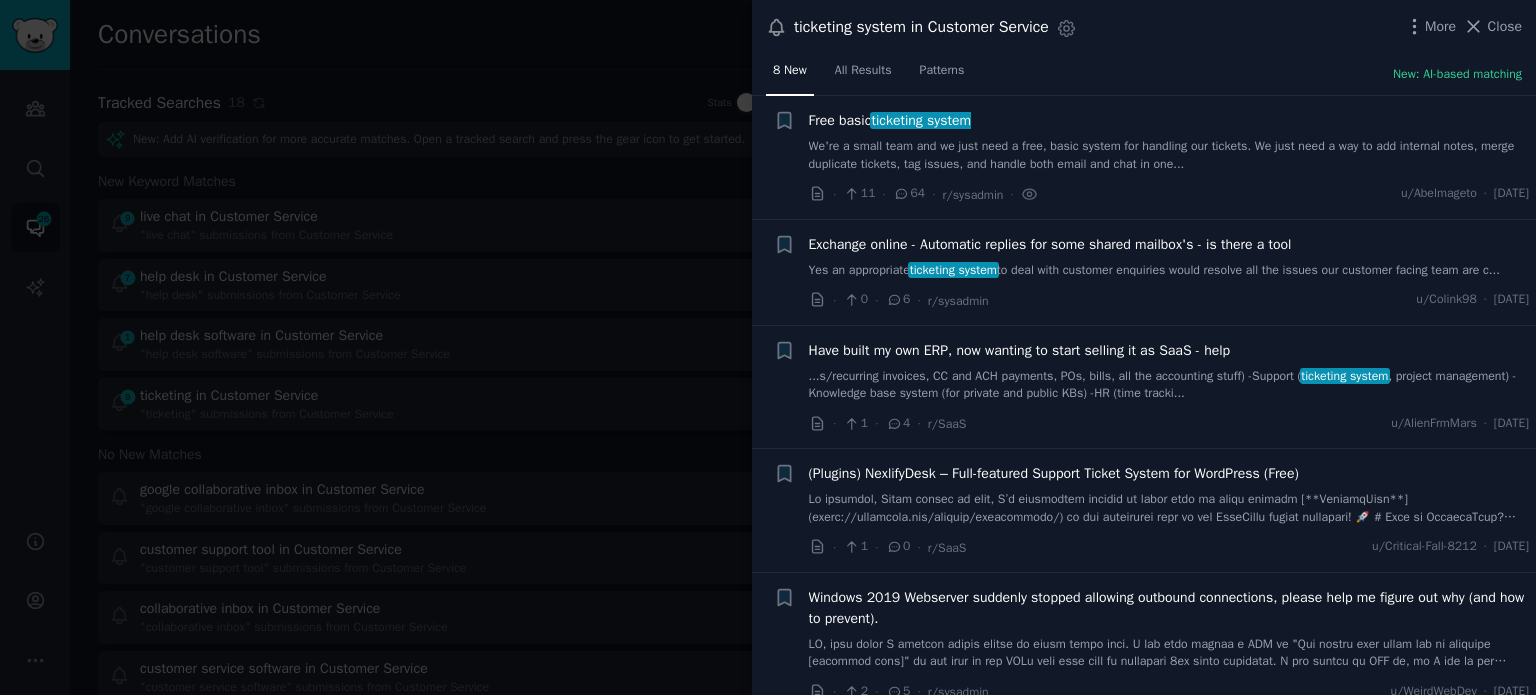 click on "Yes an appropriate  ticketing system  to deal with customer enquiries would resolve all the issues our customer facing team are c..." at bounding box center (1169, 271) 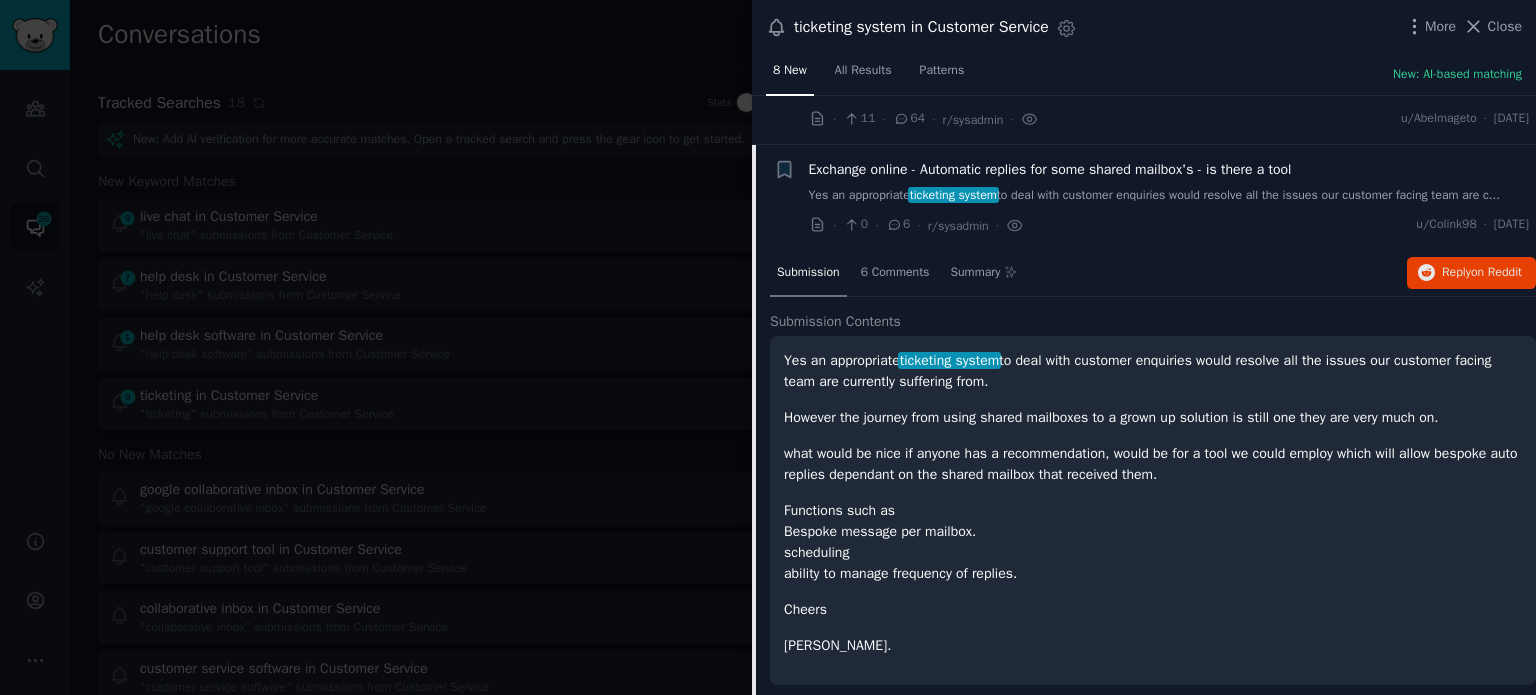 scroll, scrollTop: 401, scrollLeft: 0, axis: vertical 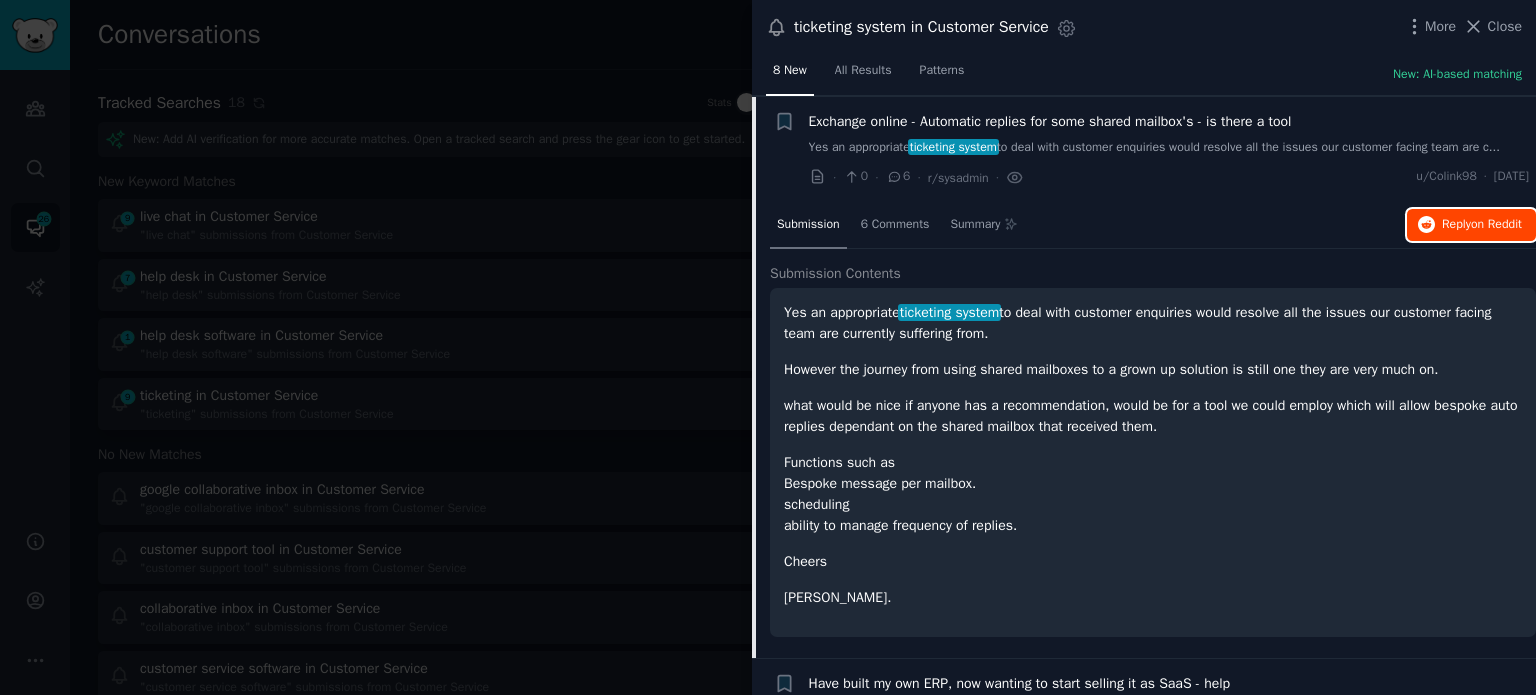 click on "Reply  on Reddit" at bounding box center [1482, 225] 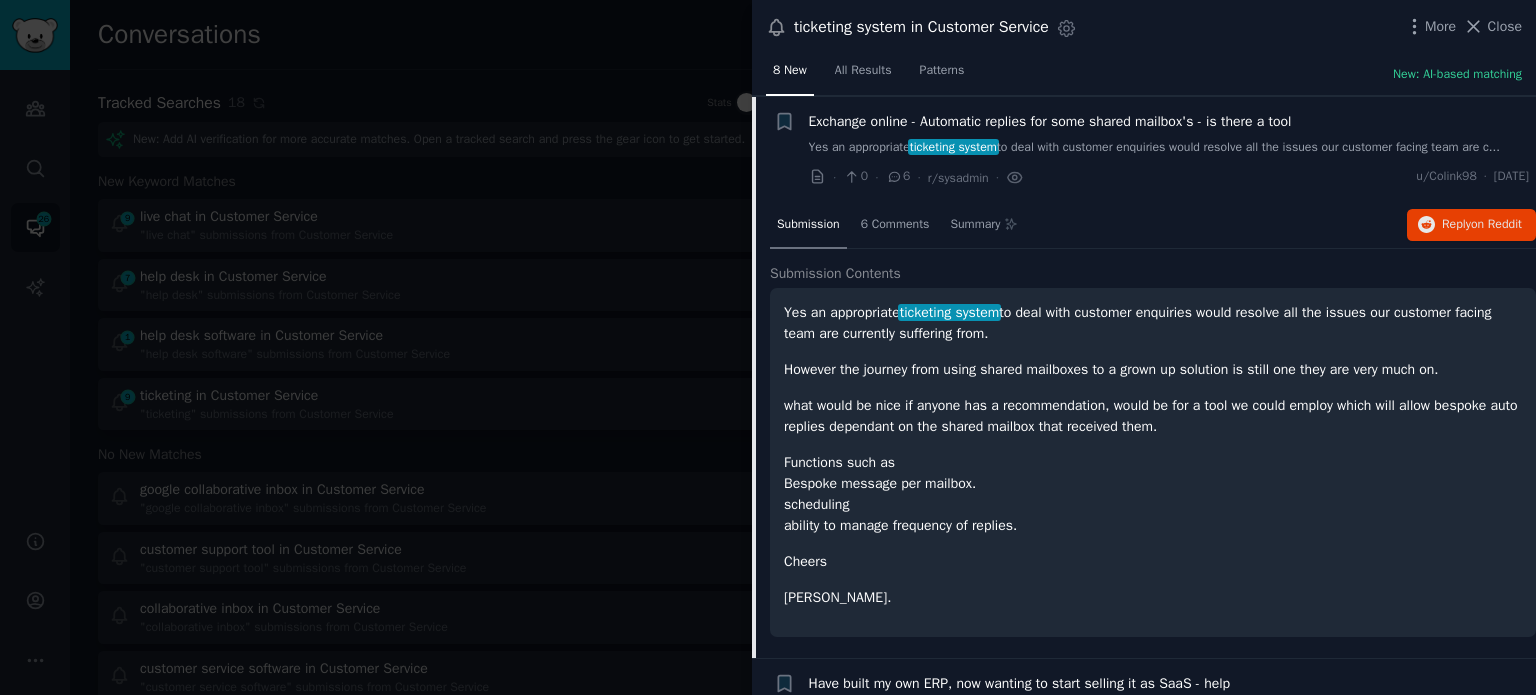 click on "Exchange online - Automatic replies for some shared mailbox's - is there a tool Yes an appropriate  ticketing system  to deal with customer enquiries would resolve all the issues our customer facing team are c... · 0 · 6 · r/sysadmin · u/Colink98 · [DATE]" at bounding box center (1169, 149) 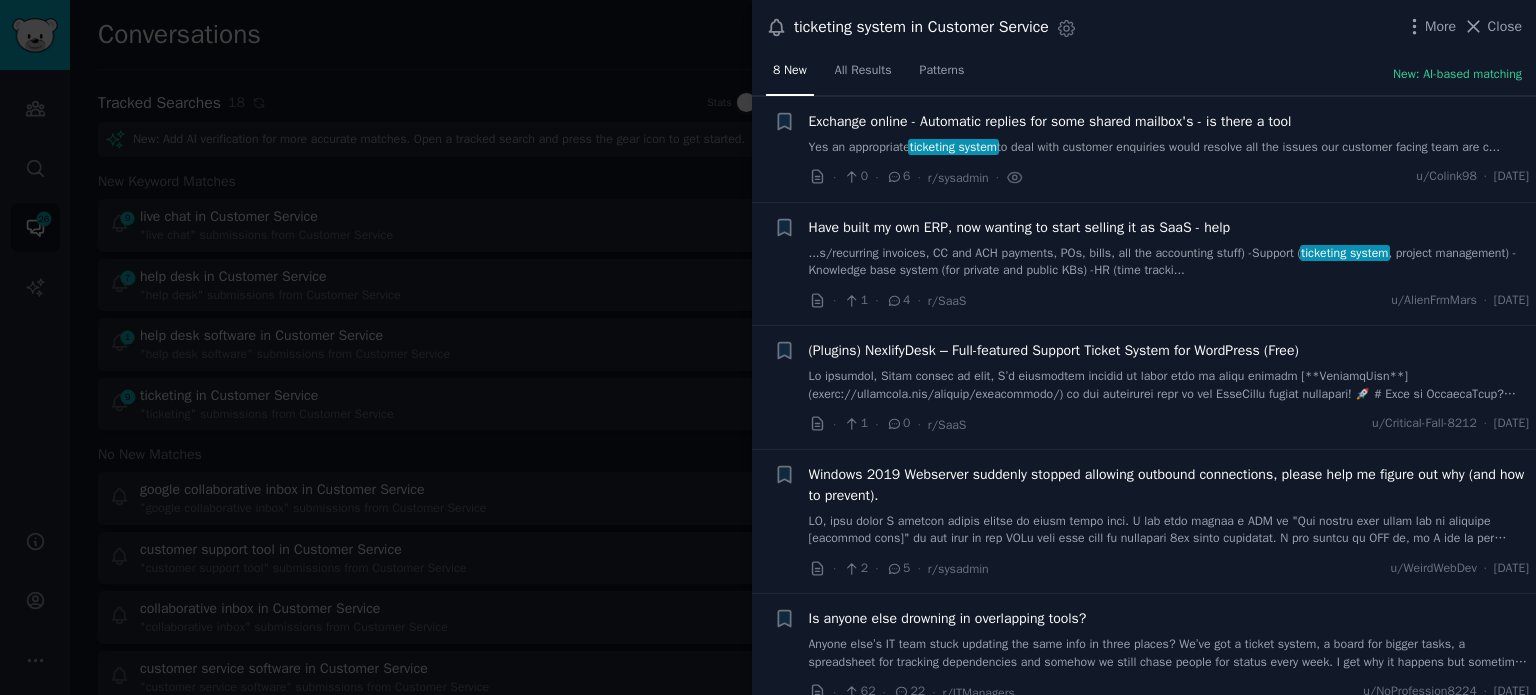 click on "...s/recurring invoices, CC and ACH payments, POs, bills, all the accounting stuff)
-Support ( ticketing system , project management)
-Knowledge base system (for private and public KBs)
-HR (time tracki..." at bounding box center (1169, 262) 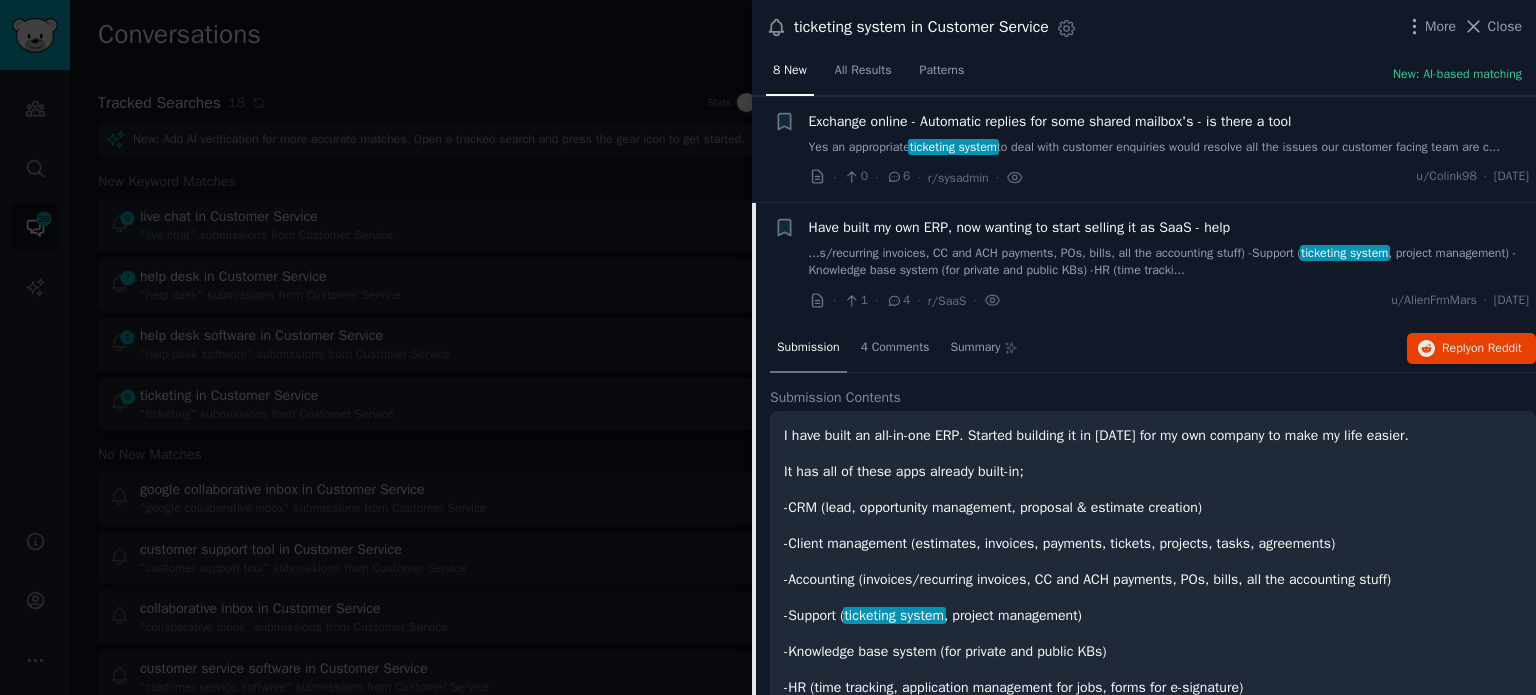 scroll, scrollTop: 507, scrollLeft: 0, axis: vertical 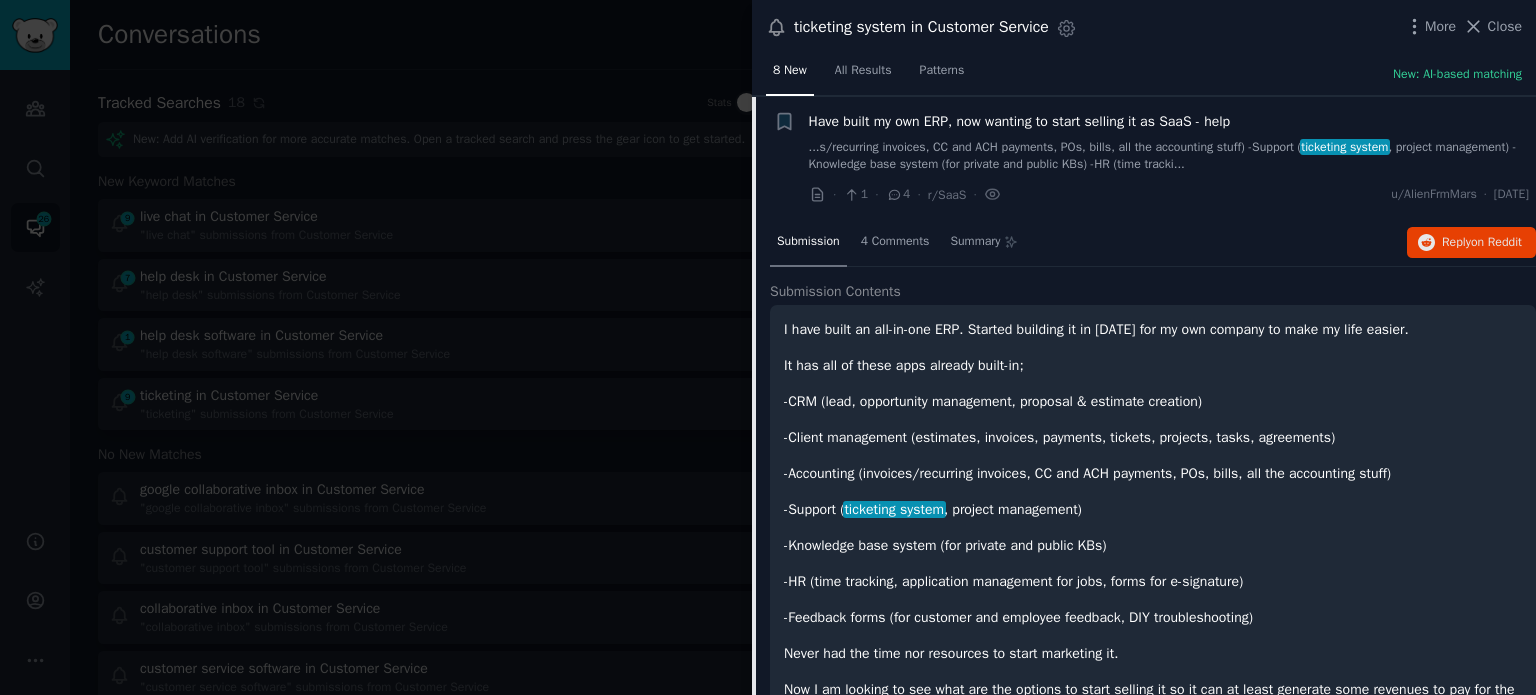 click on "Submission 4 Comments Summary Reply  on Reddit" 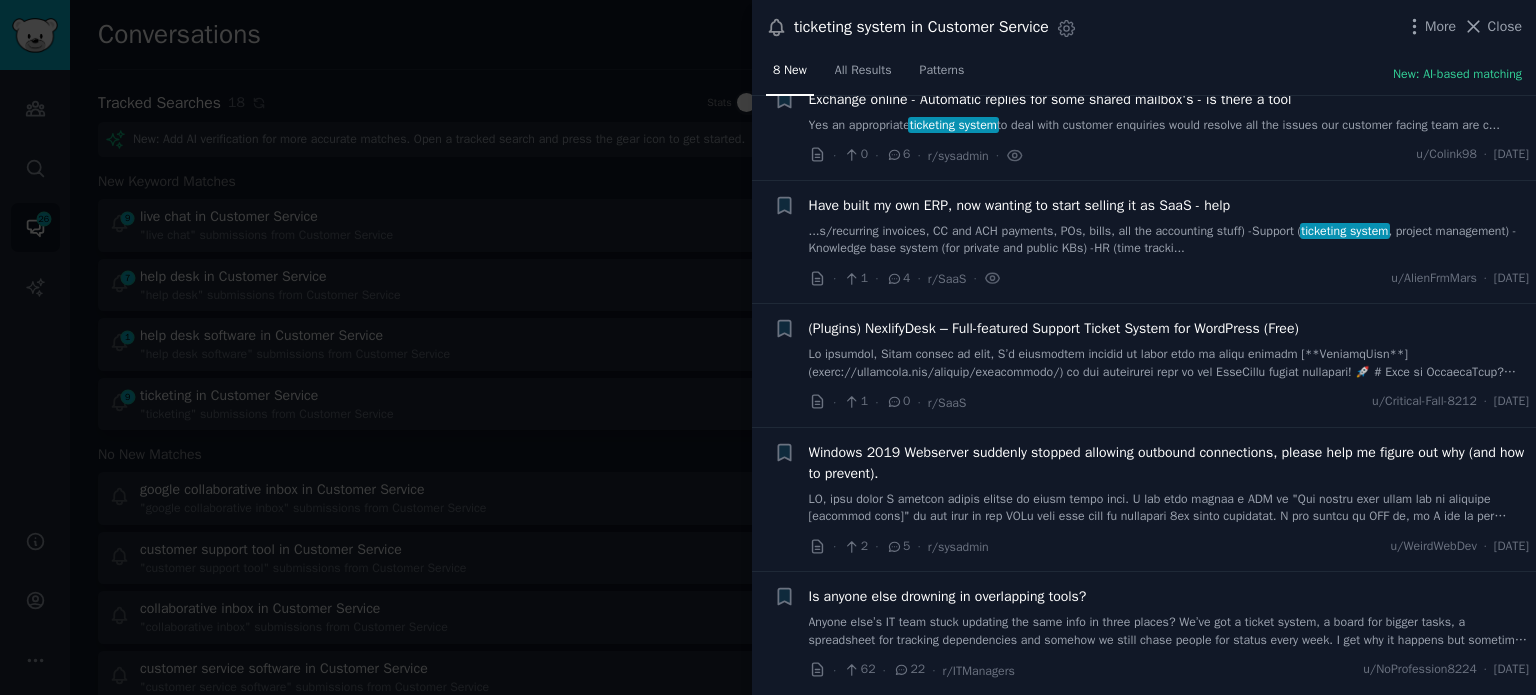 scroll, scrollTop: 420, scrollLeft: 0, axis: vertical 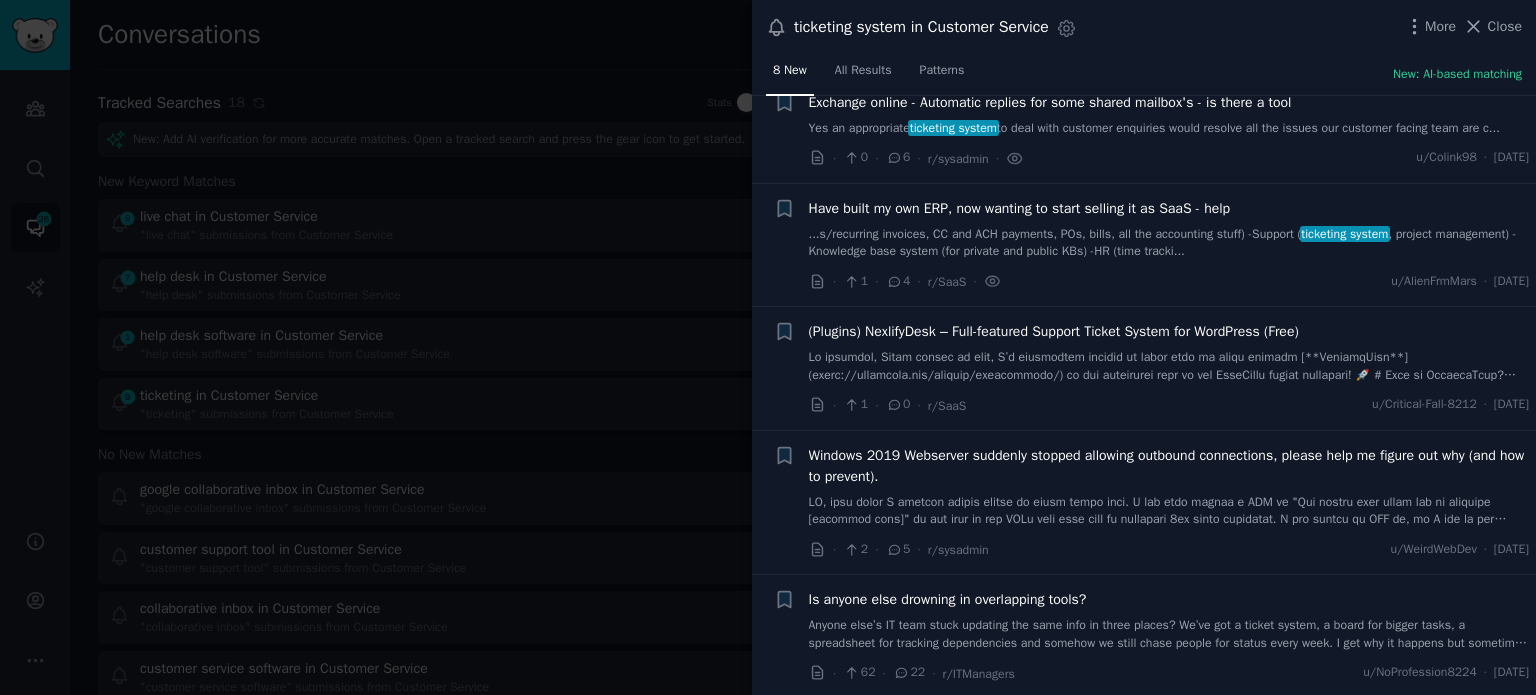 click at bounding box center (768, 347) 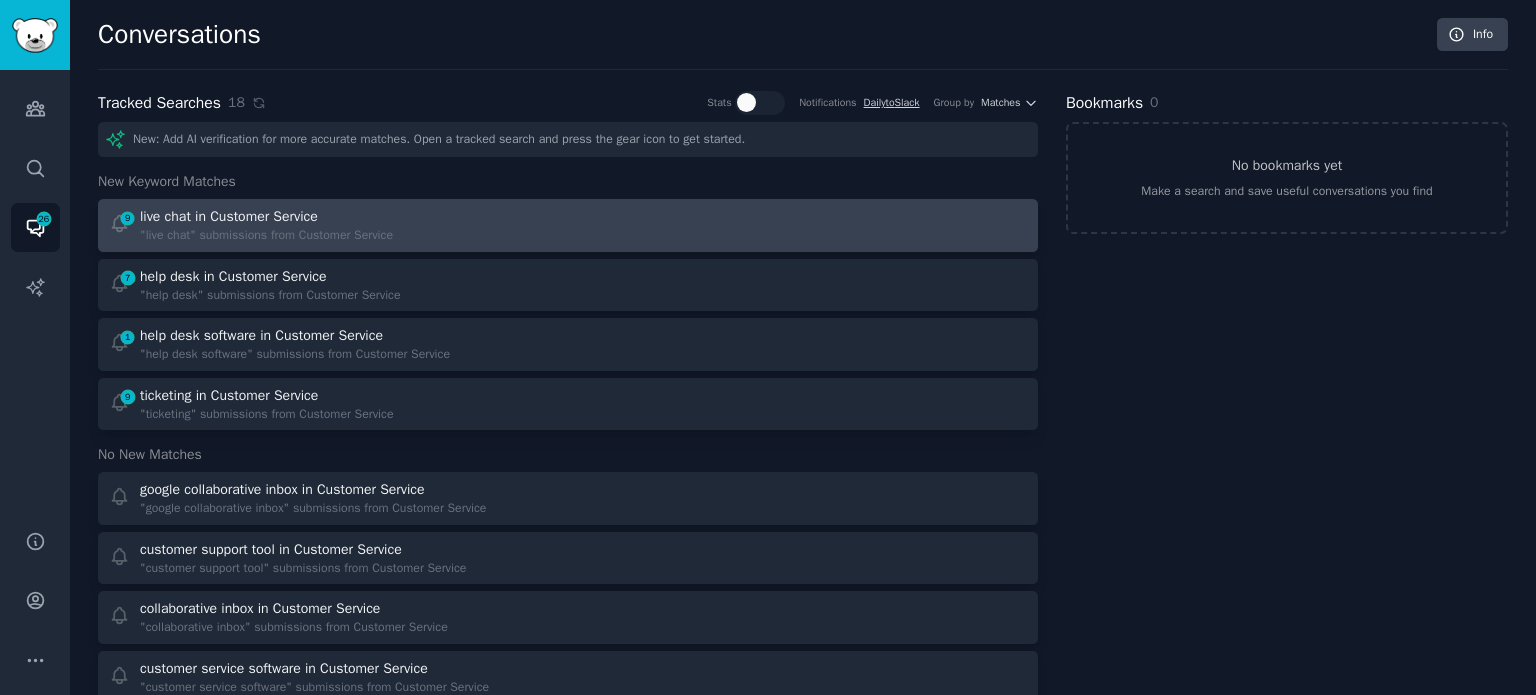 click on "9 live chat in Customer Service "live chat" submissions from Customer Service" at bounding box center [332, 225] 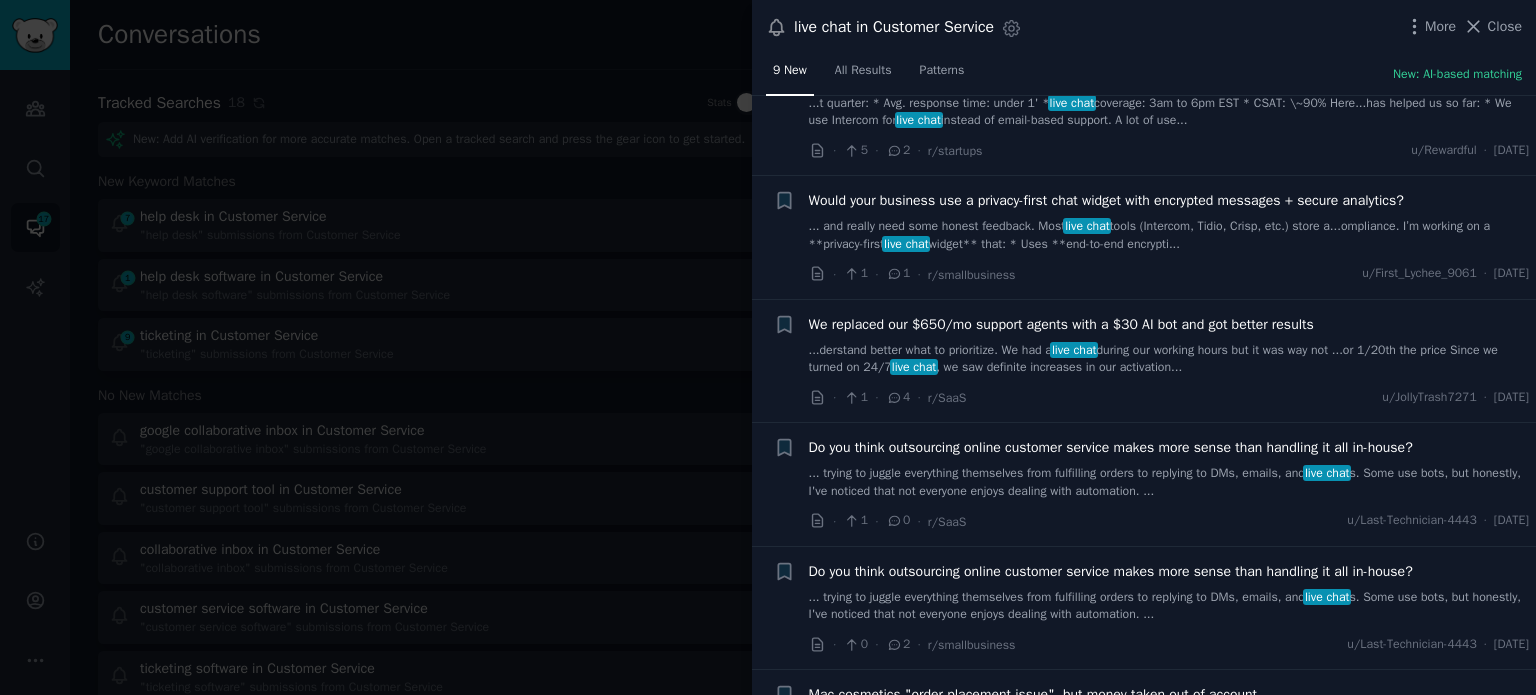 scroll, scrollTop: 0, scrollLeft: 0, axis: both 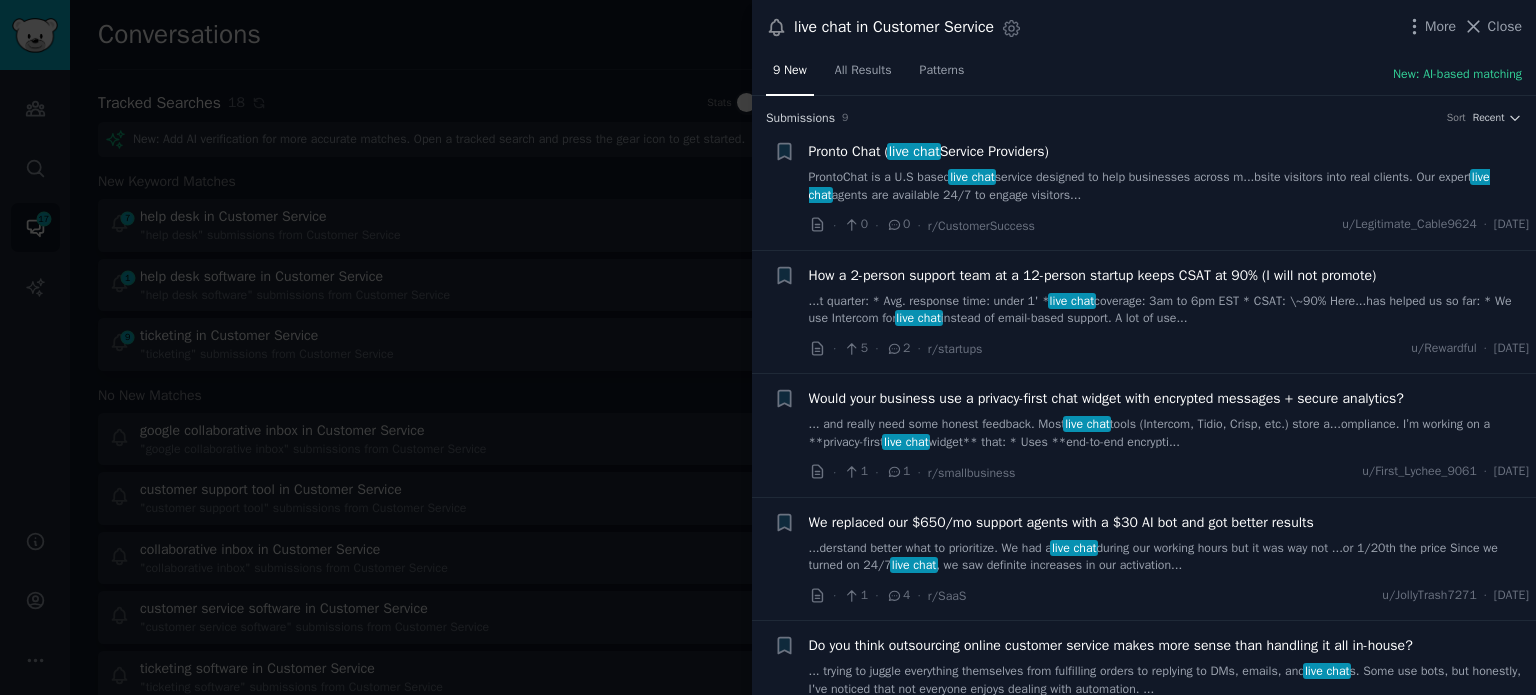 click at bounding box center [768, 347] 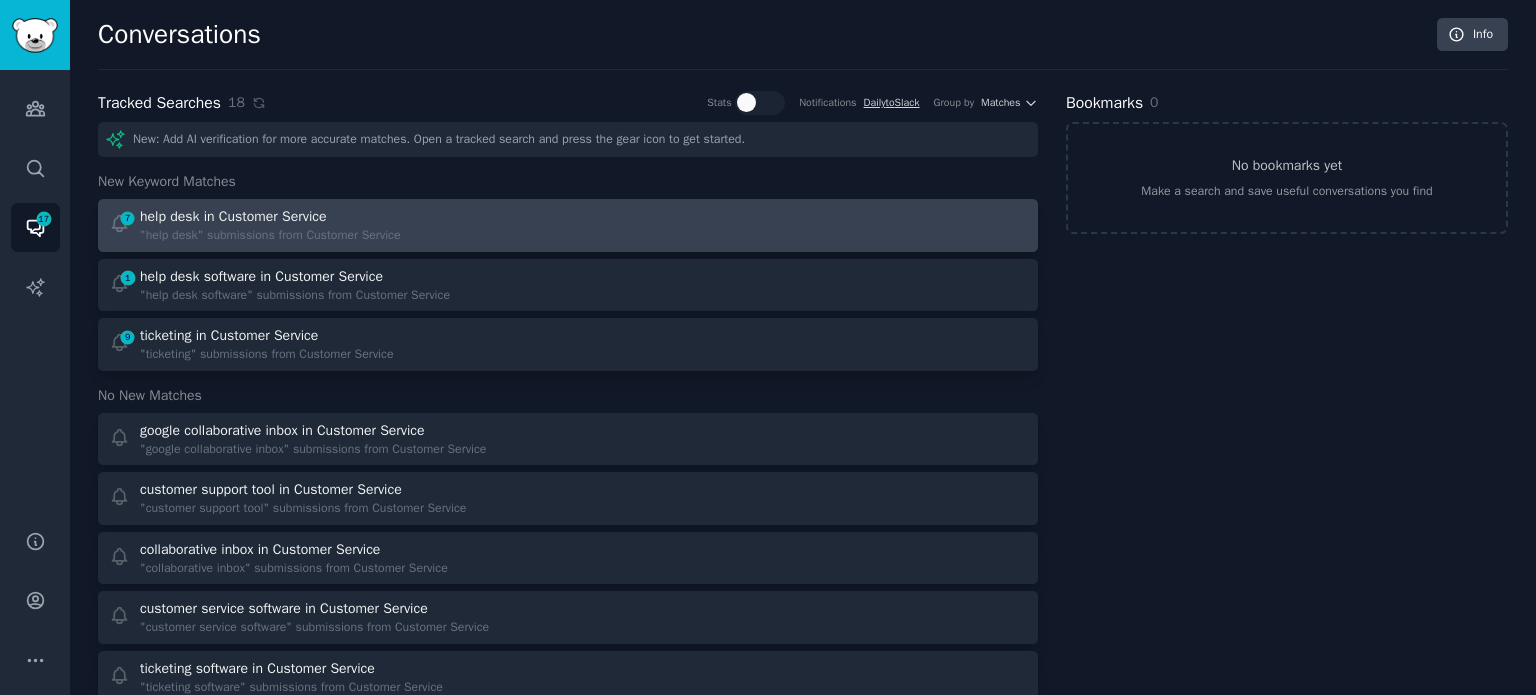 click on "7 help desk in Customer Service "help desk" submissions from Customer Service" at bounding box center (332, 225) 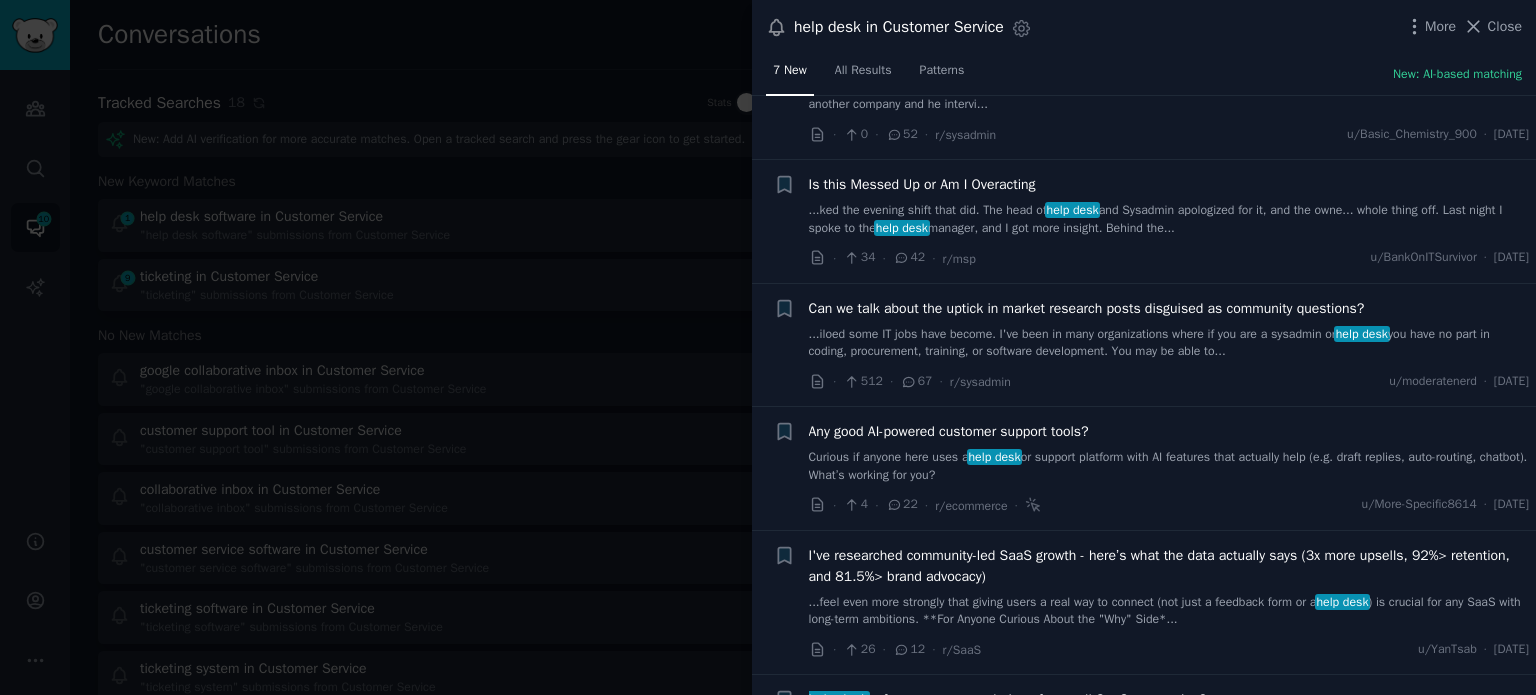 scroll, scrollTop: 216, scrollLeft: 0, axis: vertical 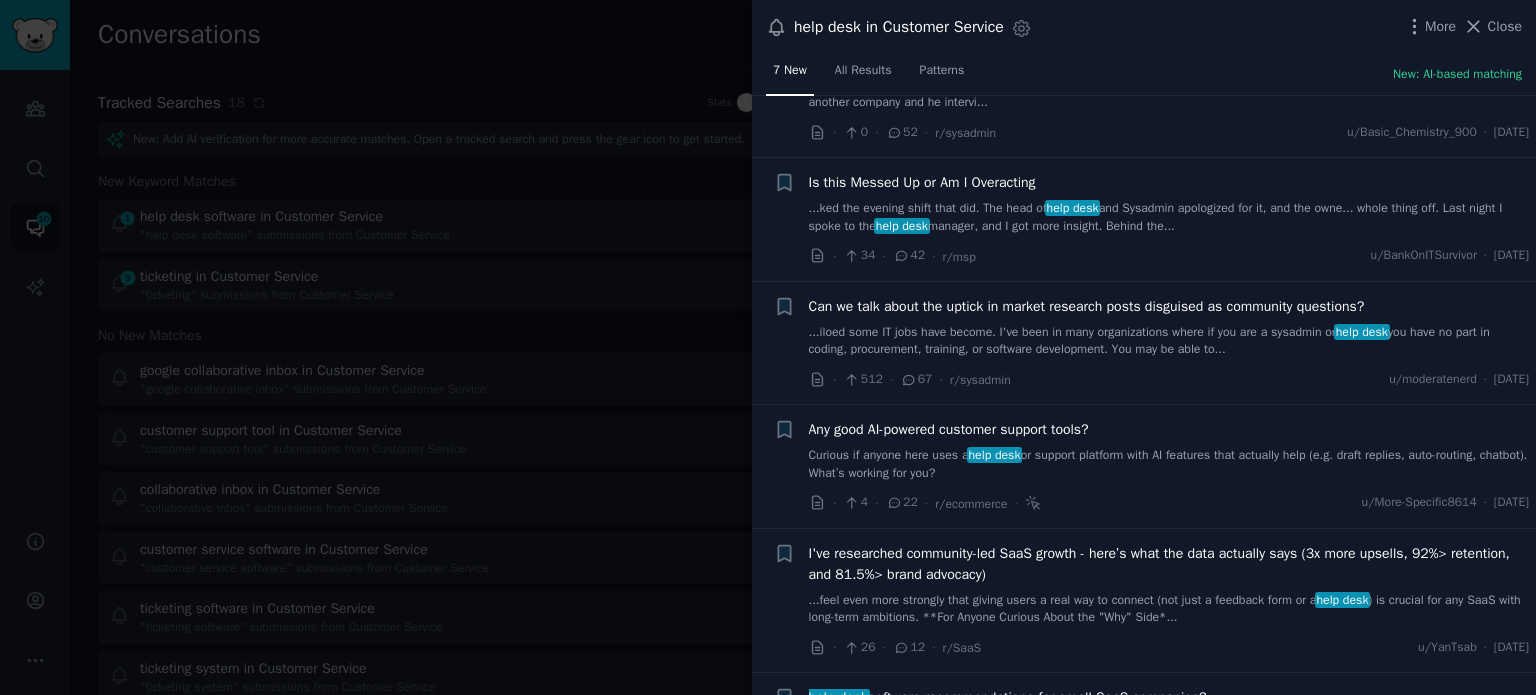 click on "Curious if anyone here uses a  help desk  or support platform with AI features that actually help (e.g. draft replies, auto-routing, chatbot). What’s working for you?" at bounding box center [1169, 464] 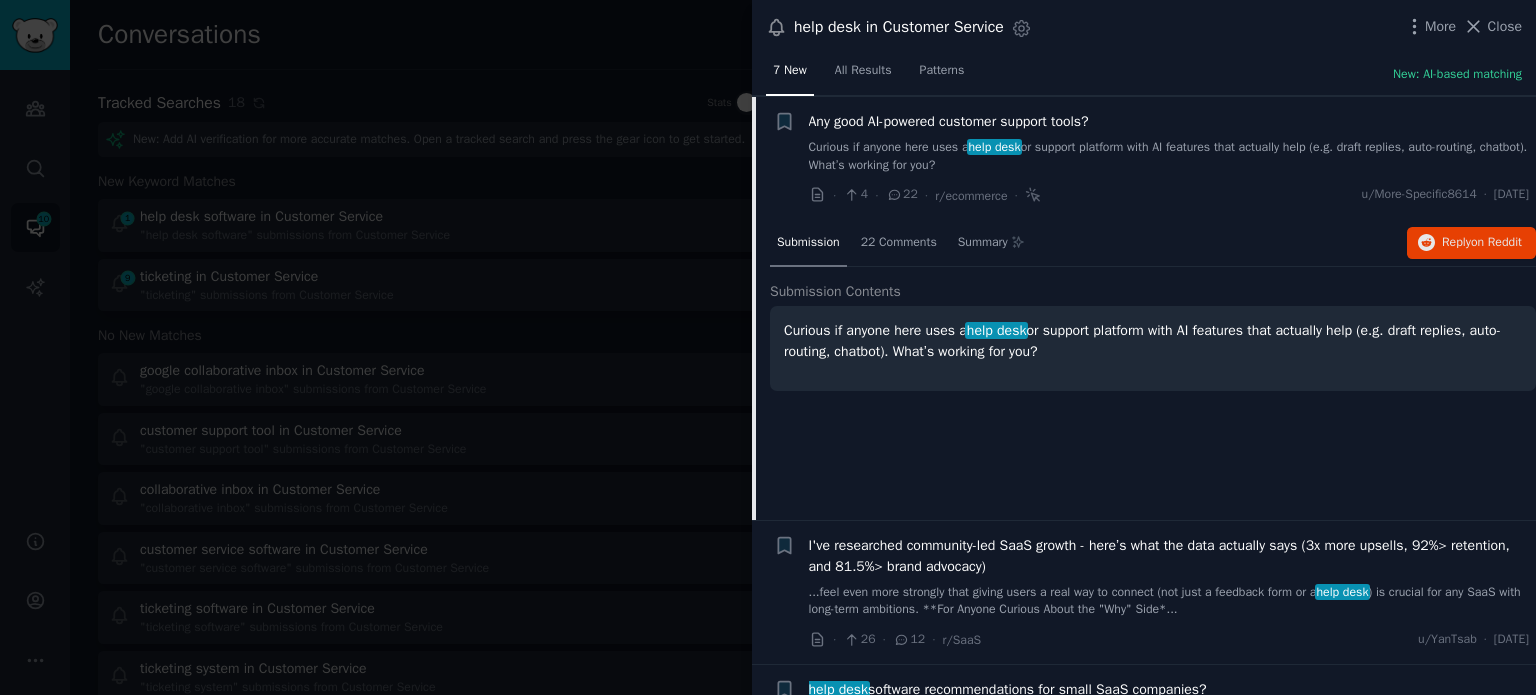 scroll, scrollTop: 524, scrollLeft: 0, axis: vertical 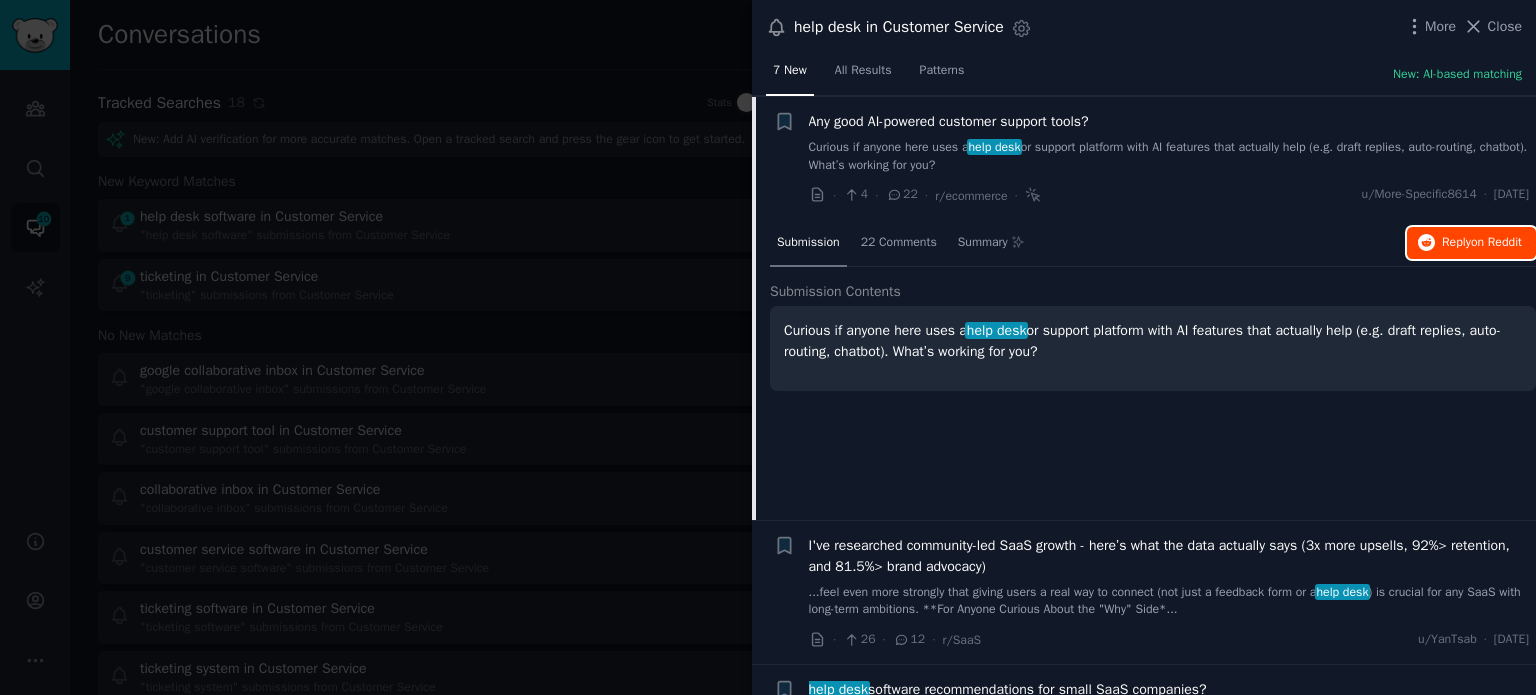 click on "on Reddit" at bounding box center (1496, 242) 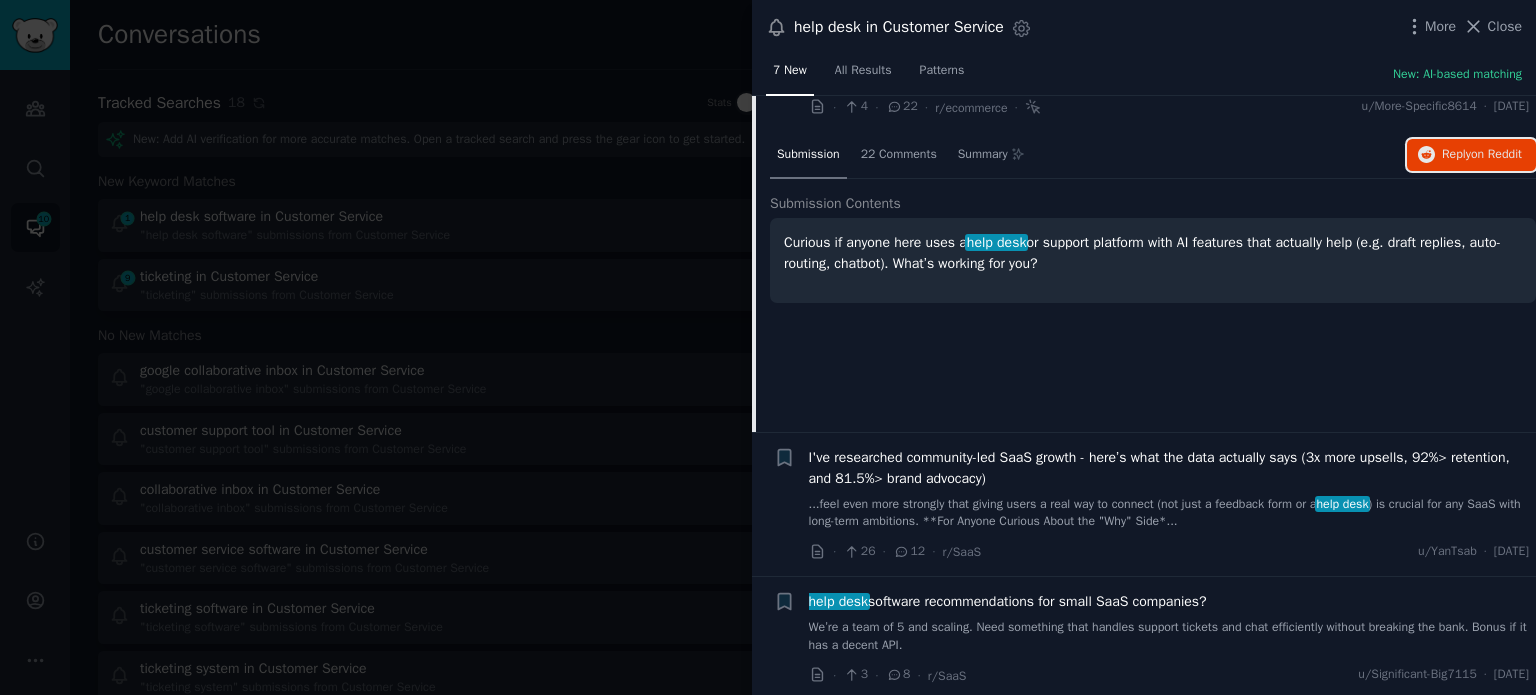 scroll, scrollTop: 614, scrollLeft: 0, axis: vertical 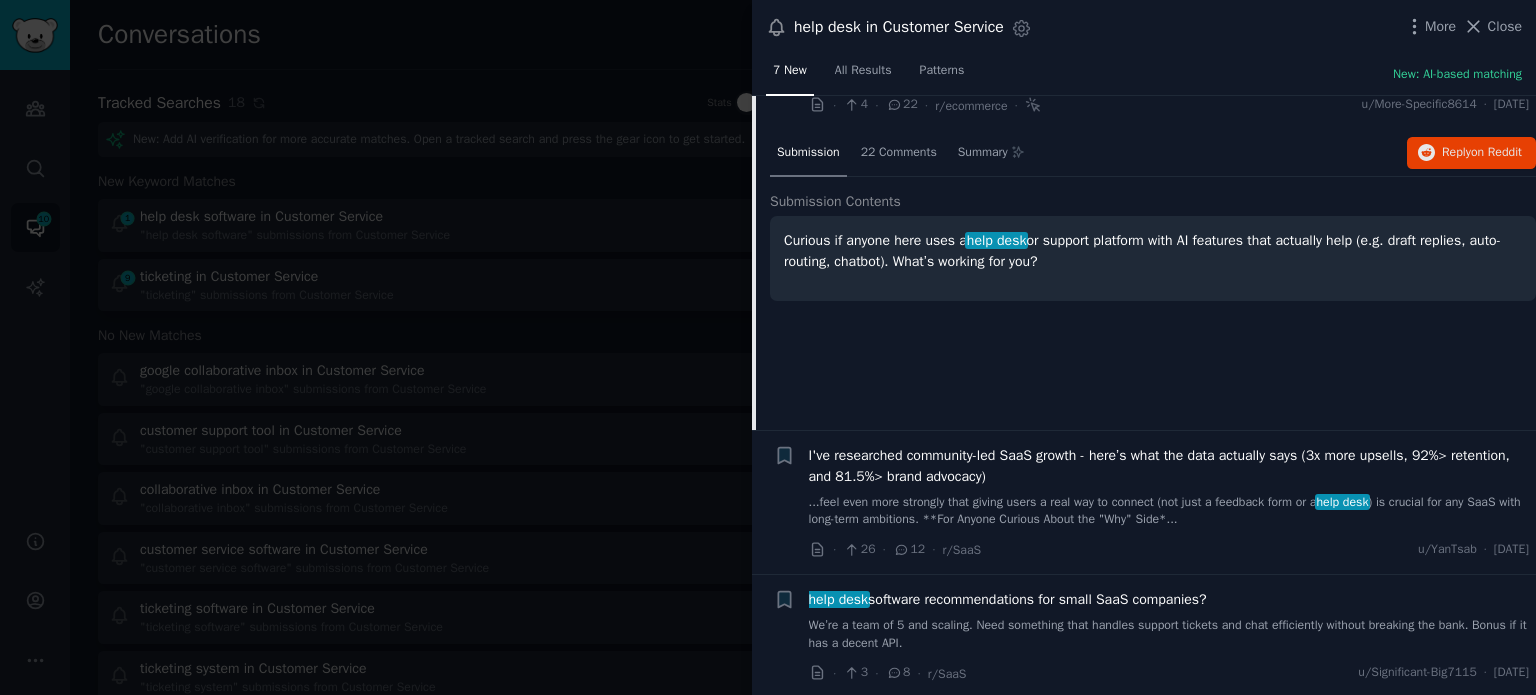 click on "help desk  software recommendations for small SaaS companies?" at bounding box center (1008, 599) 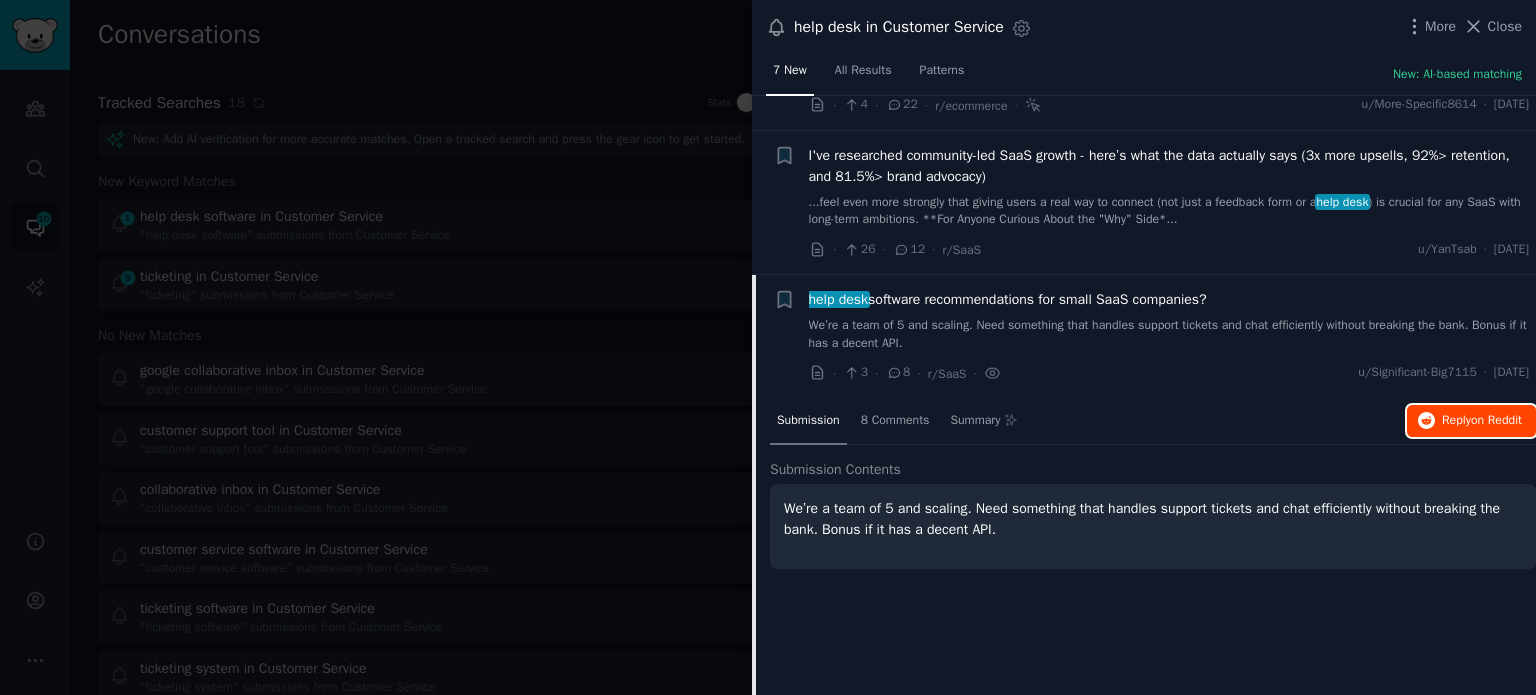 click on "on Reddit" at bounding box center (1496, 420) 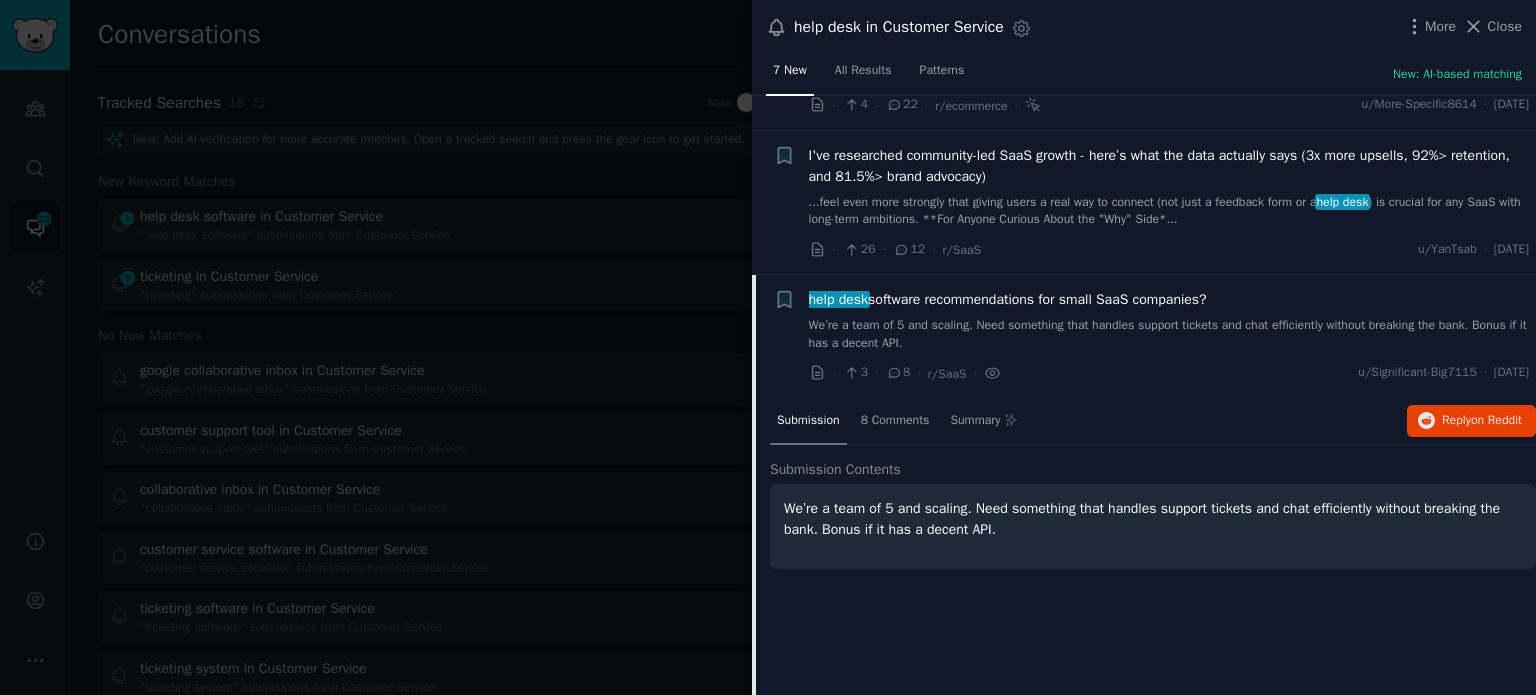 click at bounding box center (768, 347) 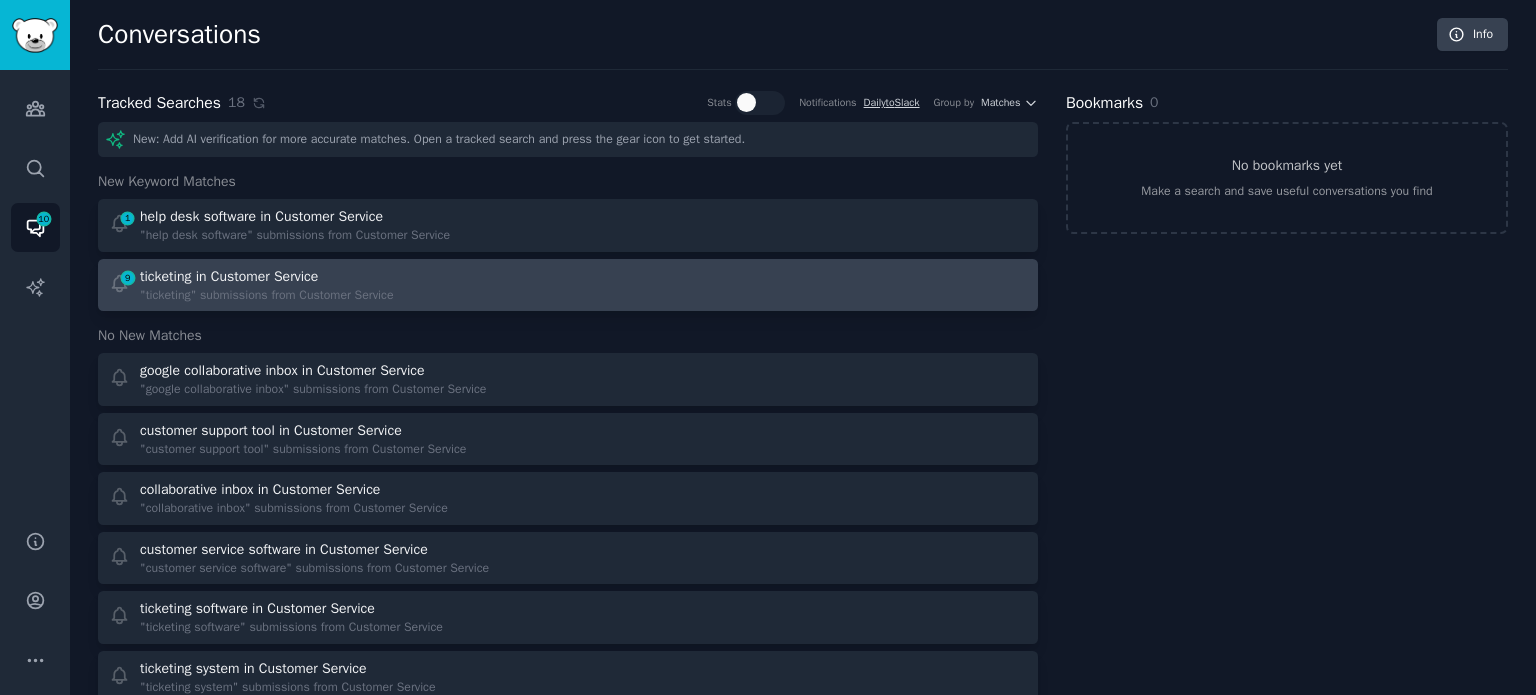 click on "9 ticketing in Customer Service "ticketing" submissions from Customer Service" at bounding box center [332, 285] 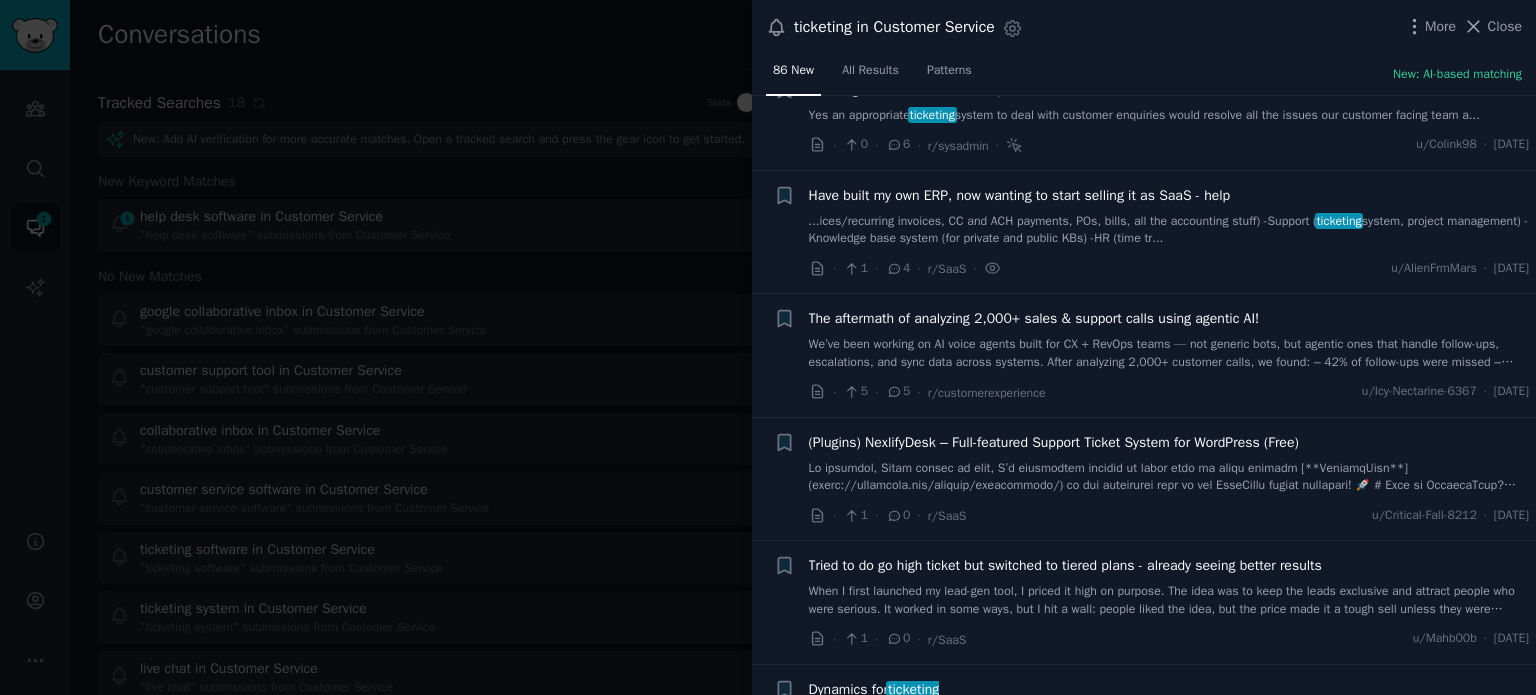 scroll, scrollTop: 4479, scrollLeft: 0, axis: vertical 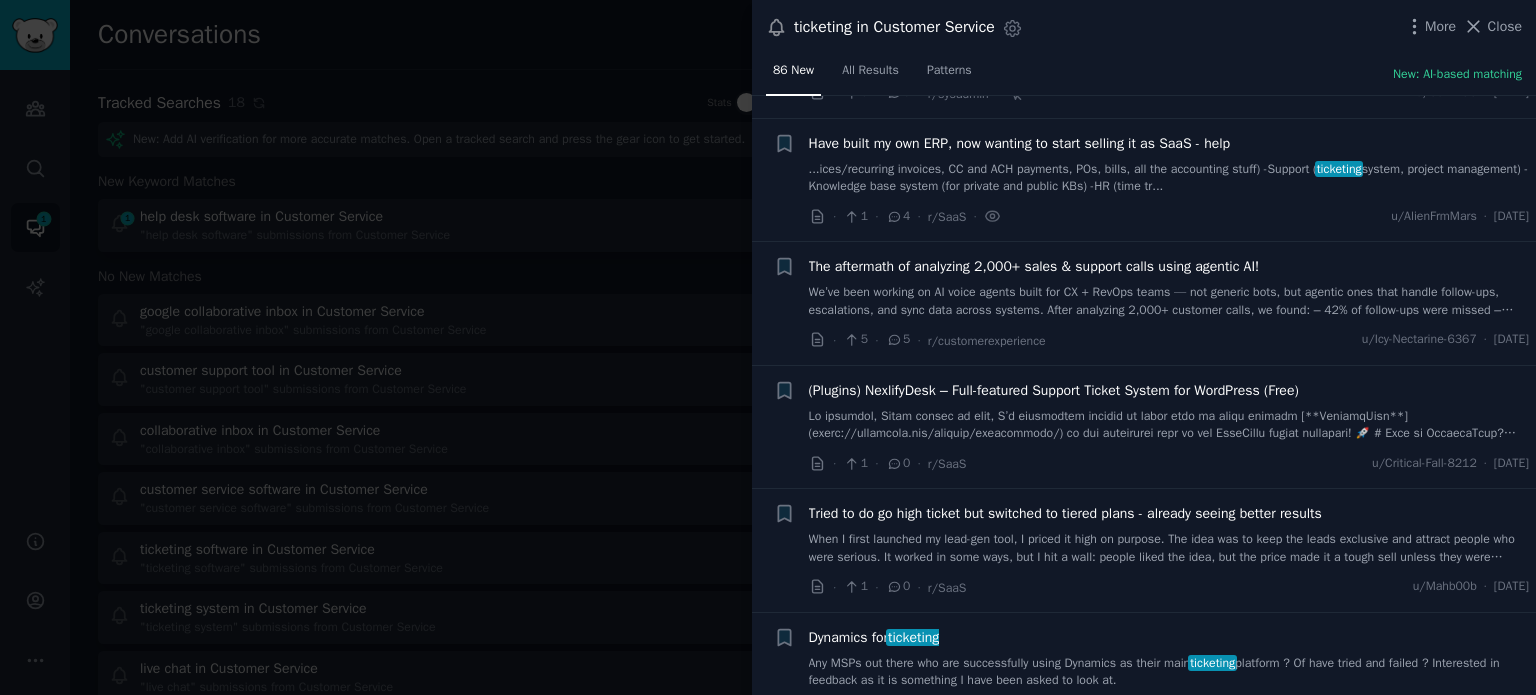 click at bounding box center (768, 347) 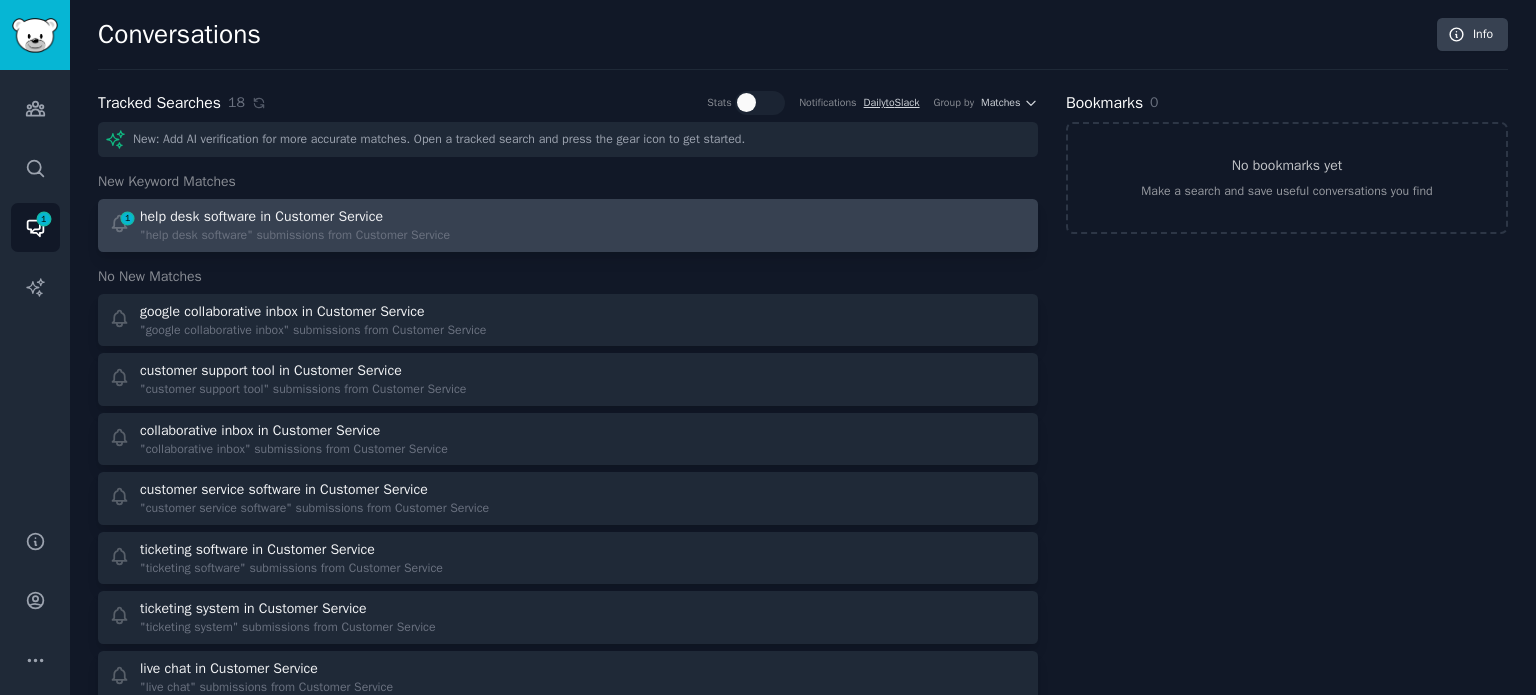 click on "1 help desk software in Customer Service "help desk software" submissions from Customer Service" at bounding box center [568, 225] 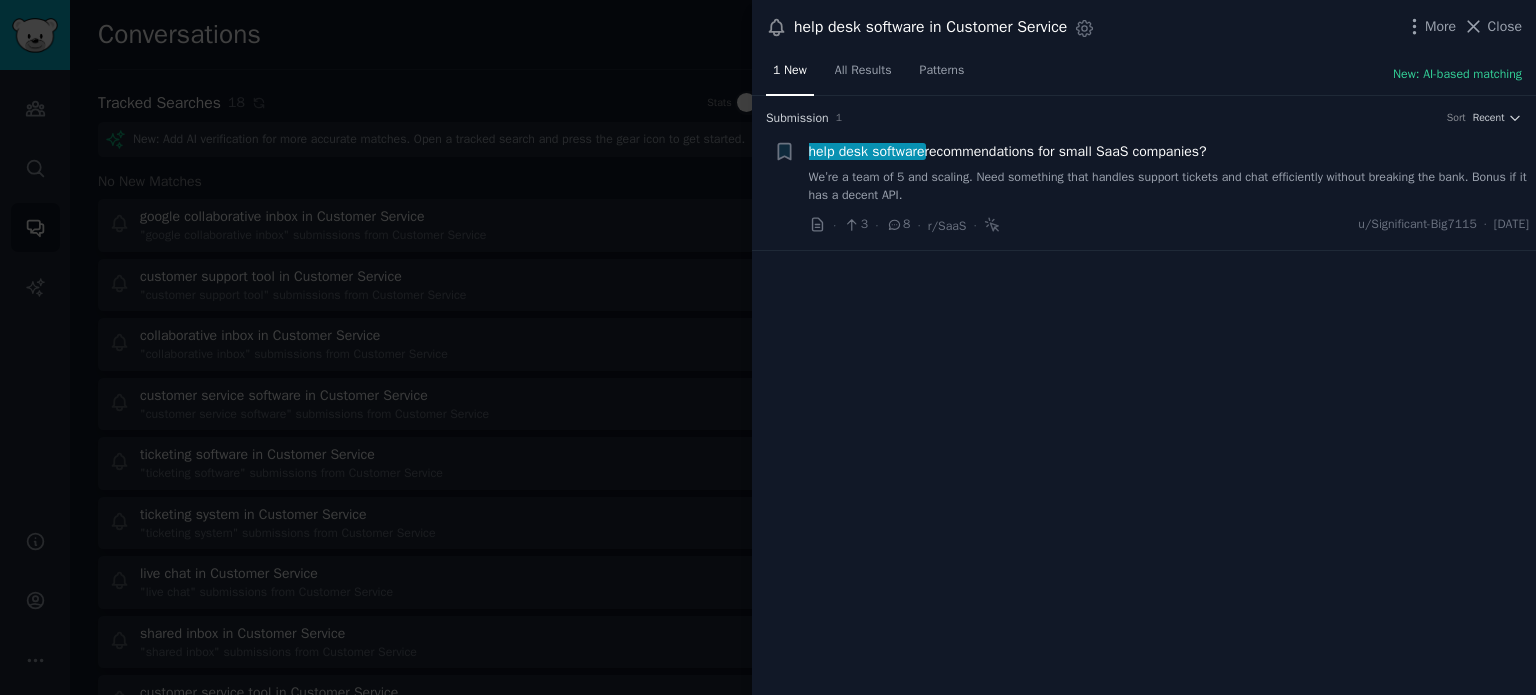 click at bounding box center (768, 347) 